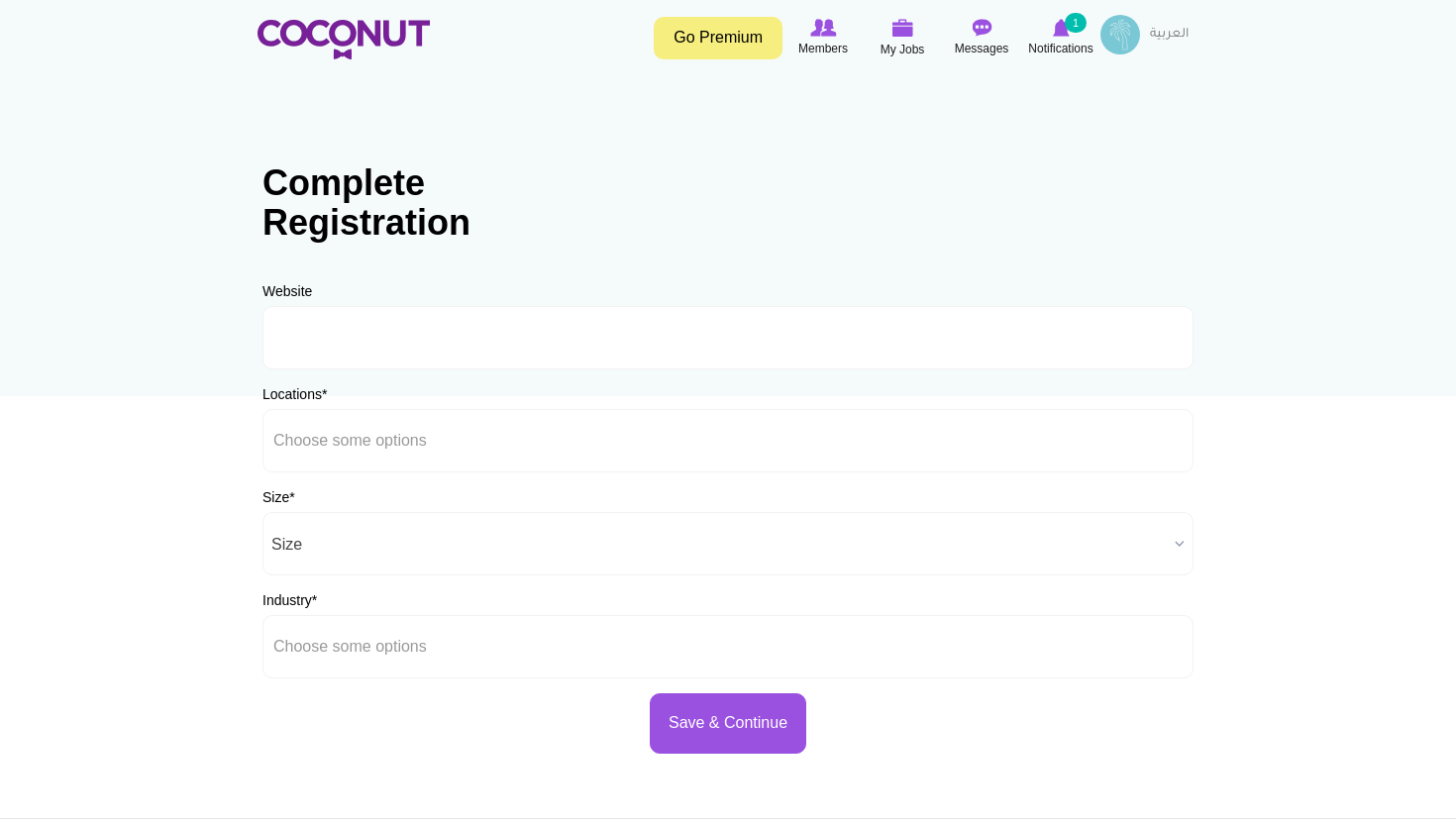 scroll, scrollTop: 0, scrollLeft: 0, axis: both 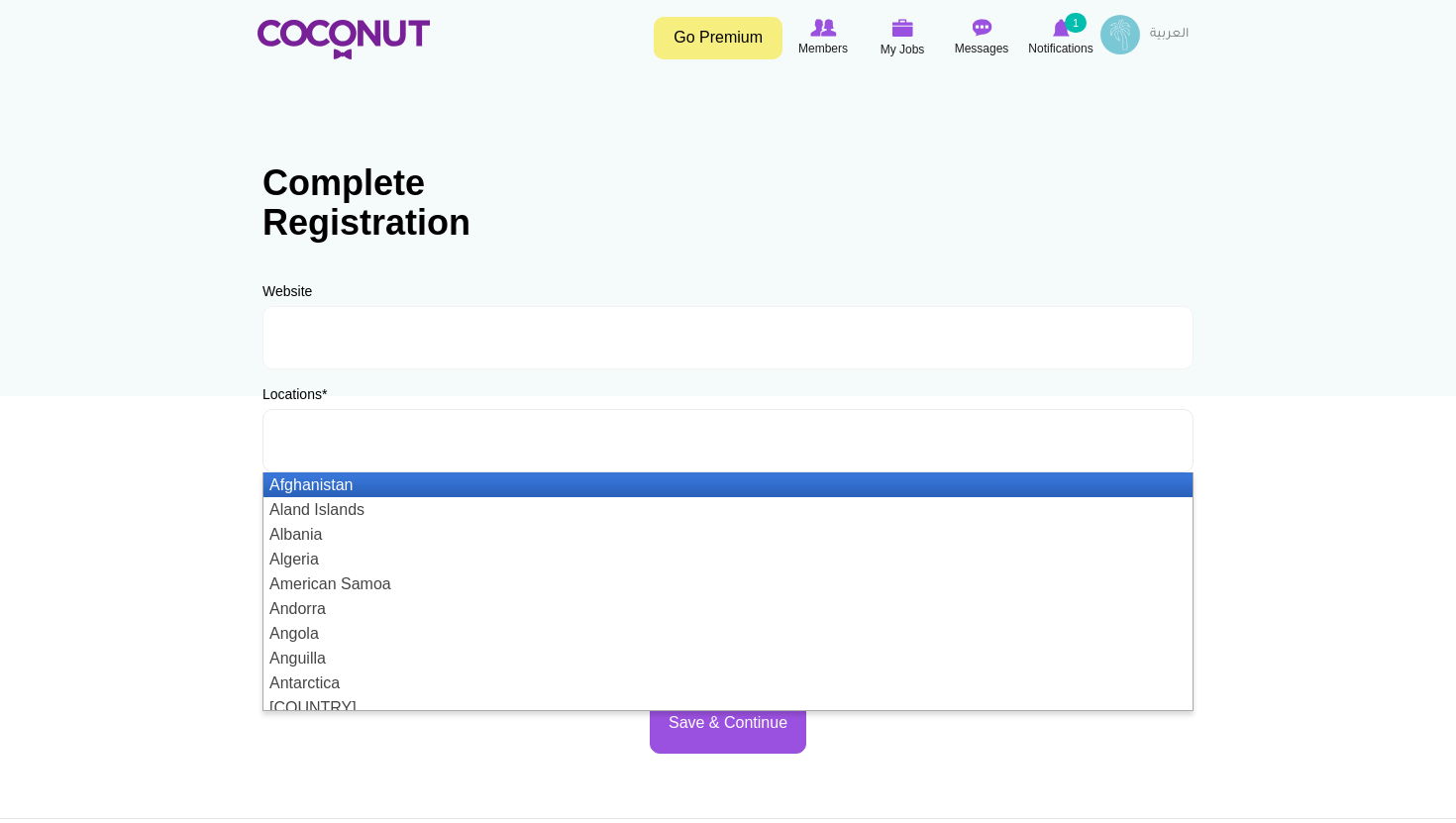click at bounding box center [363, 441] 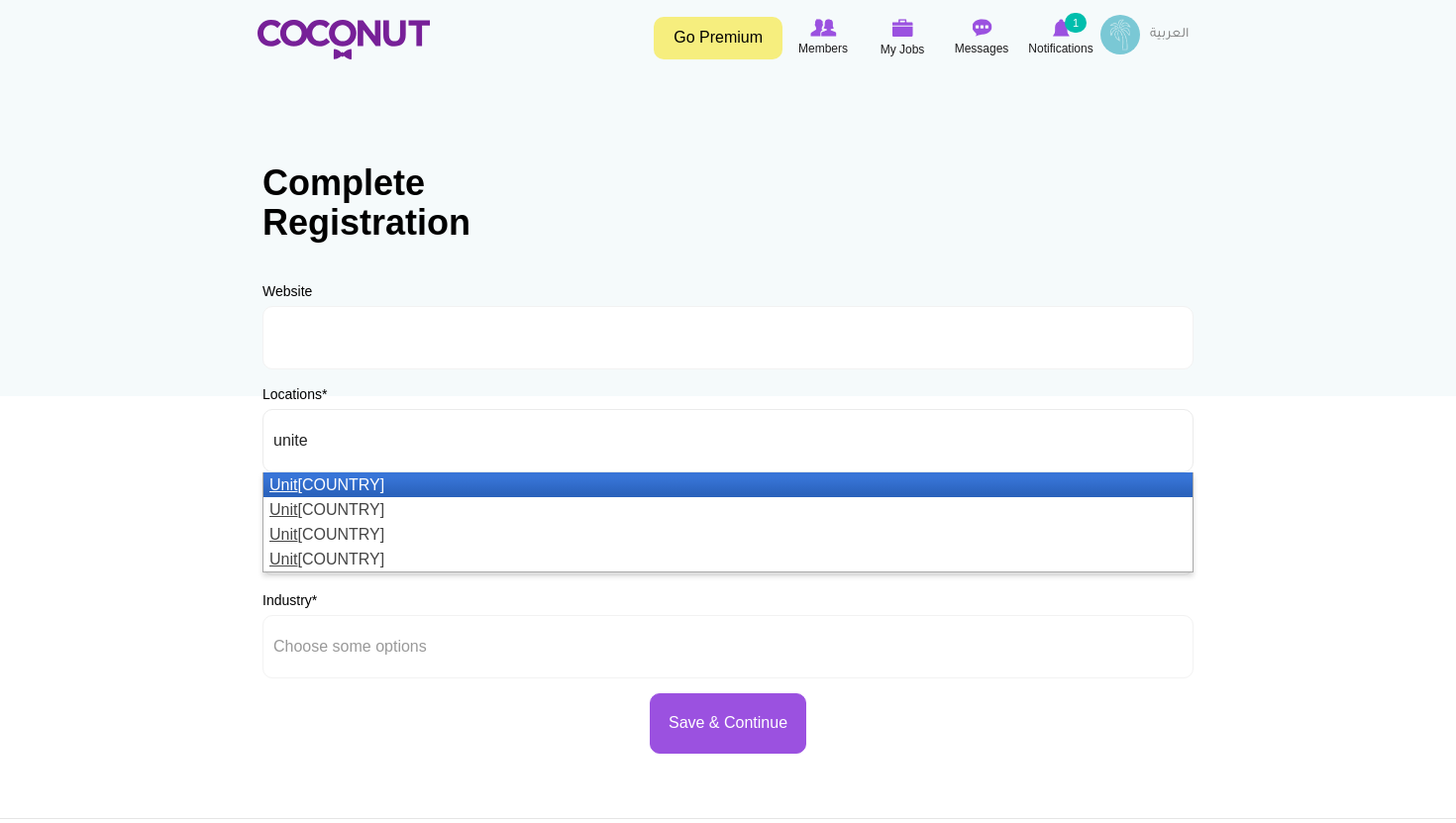 type on "united" 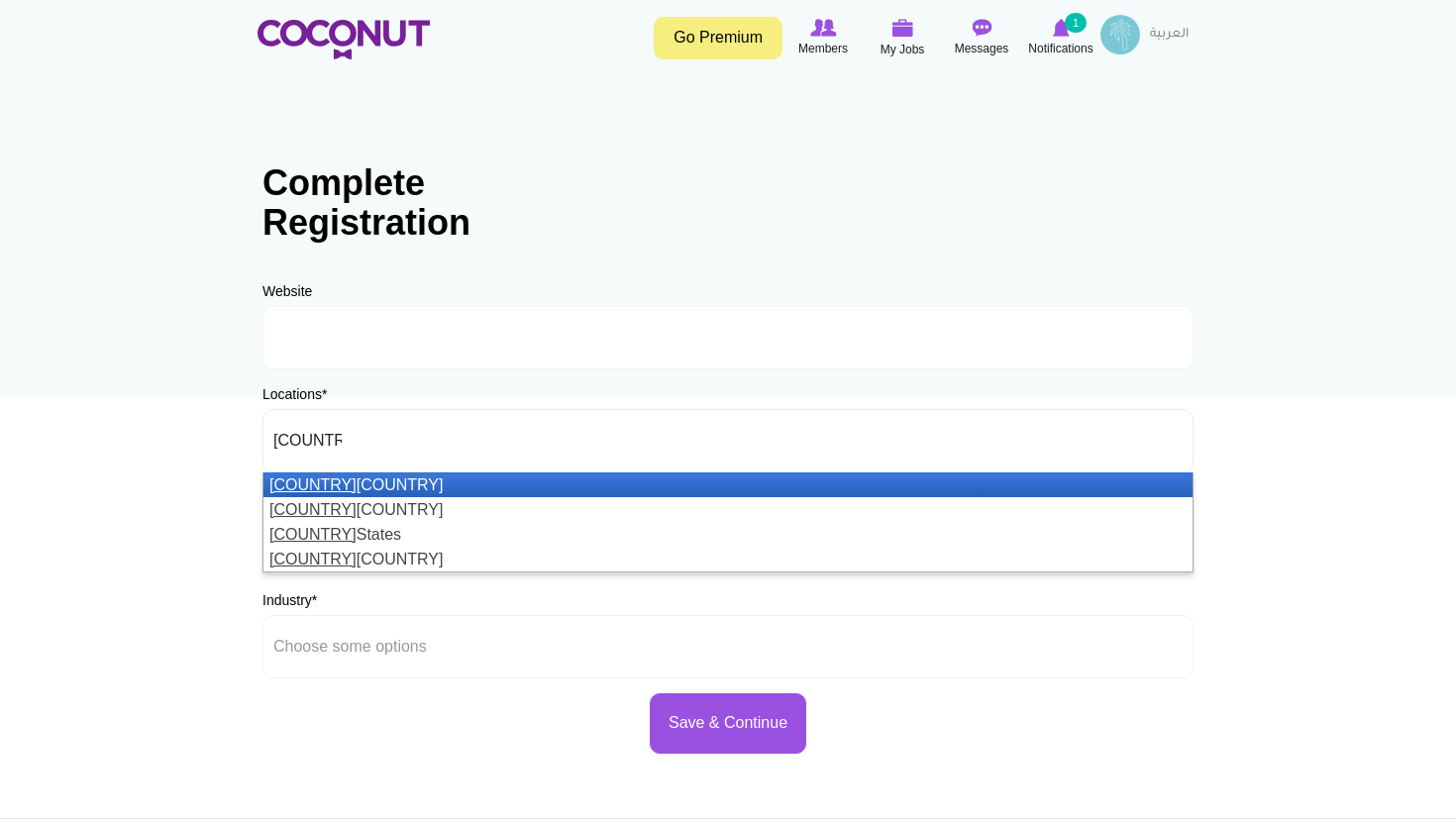 type 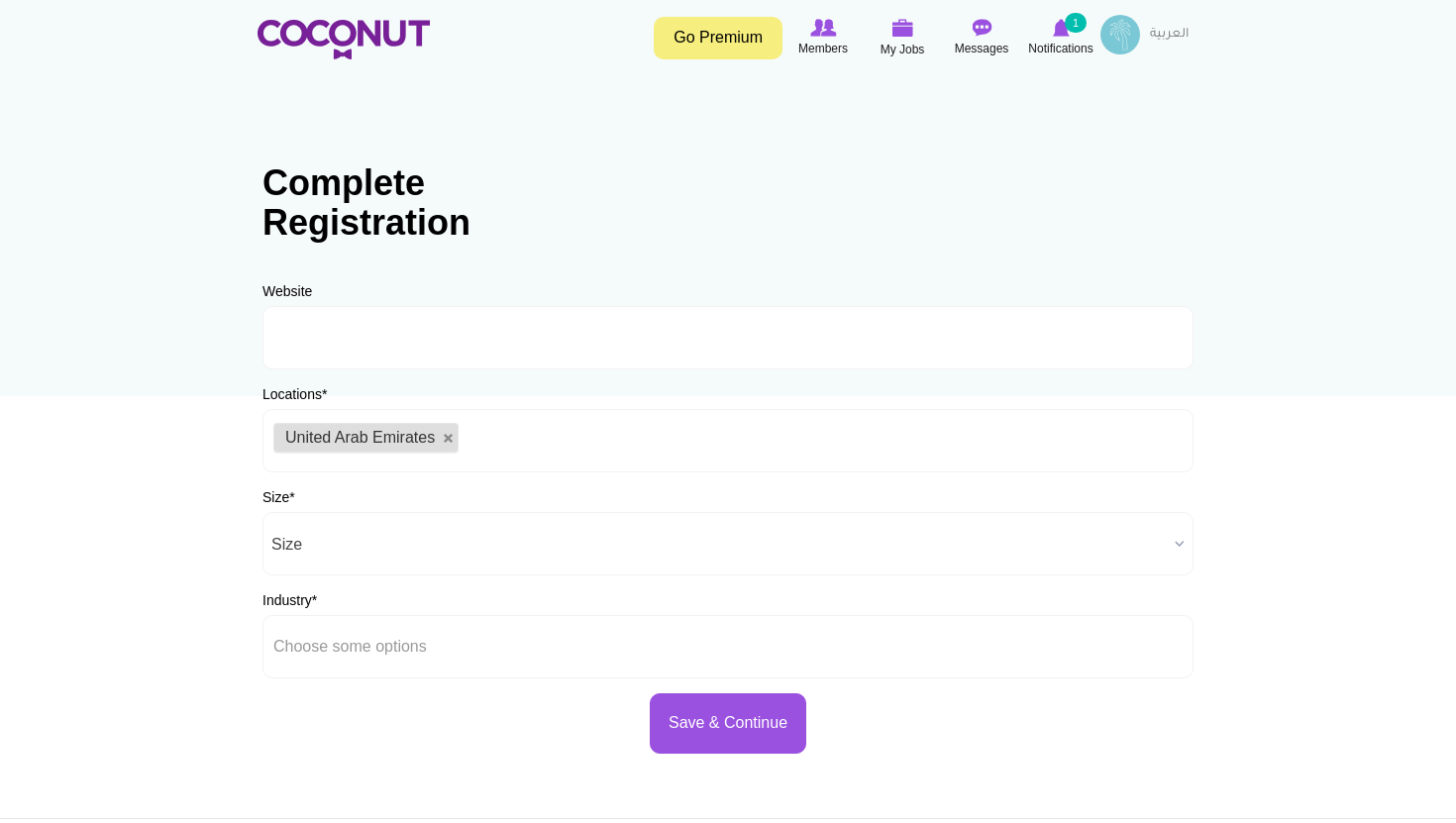 click on "Size" at bounding box center [719, 545] 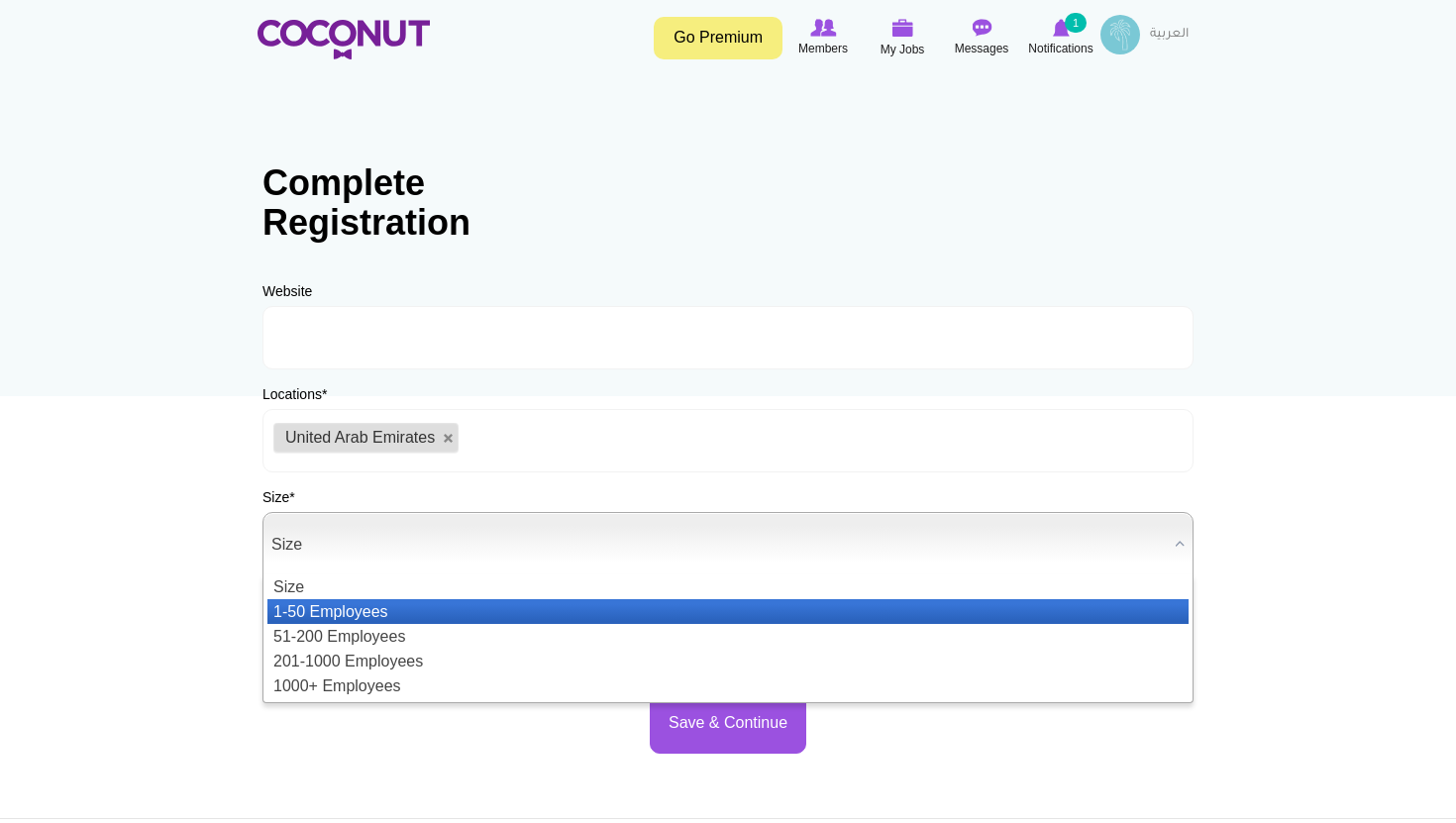 click on "1-50 Employees" at bounding box center [728, 611] 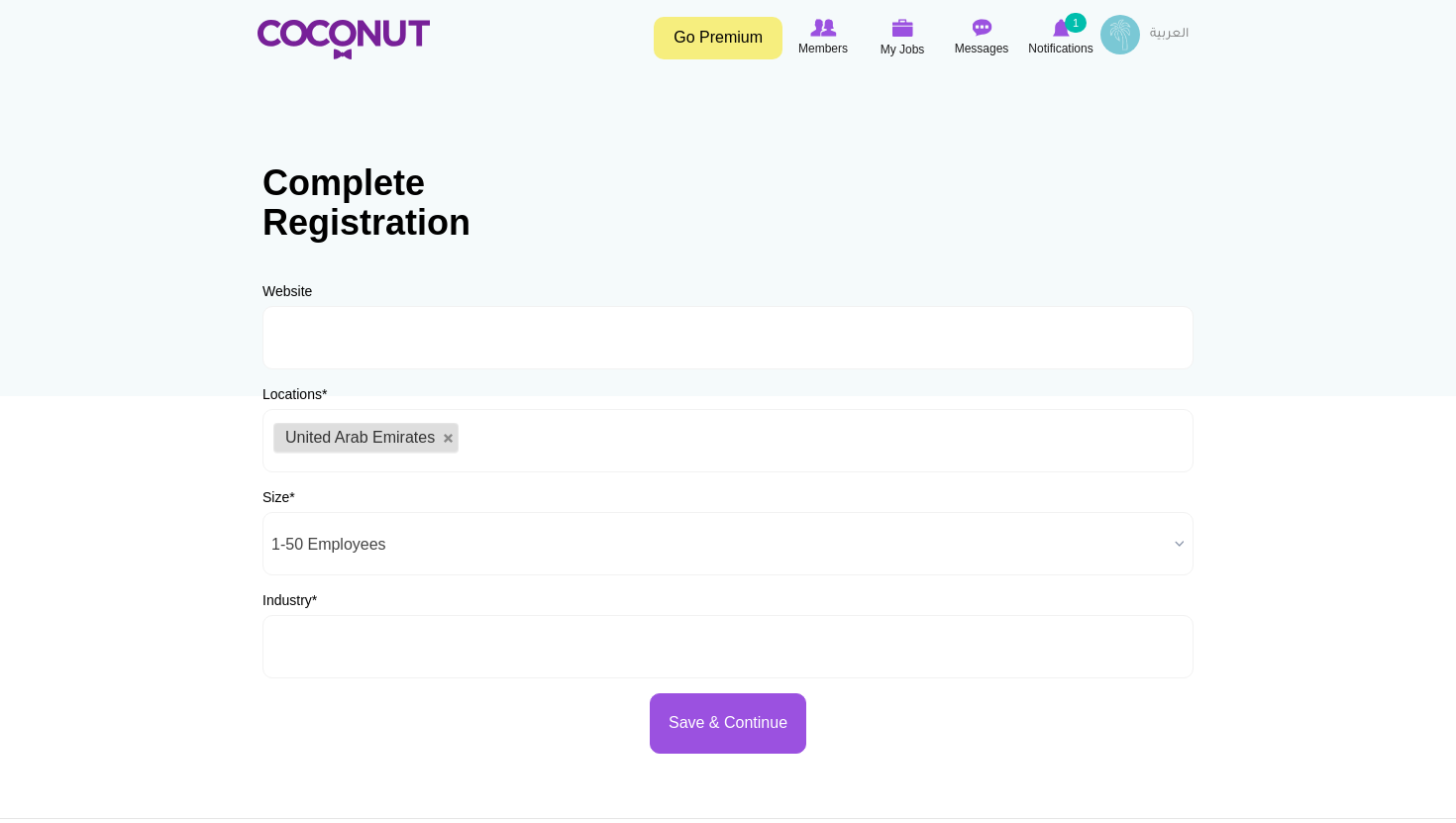 click at bounding box center (363, 647) 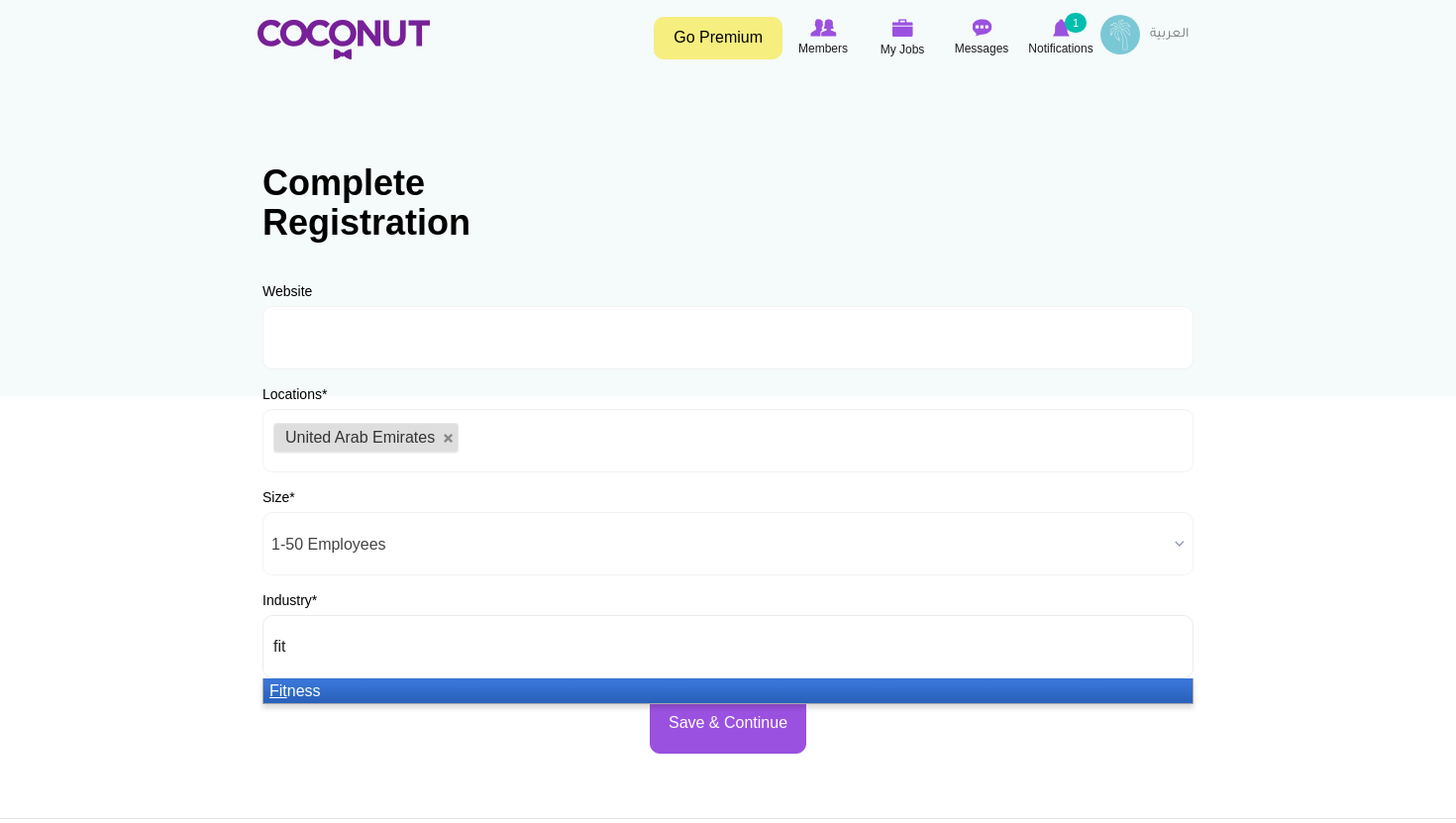 type on "fitn" 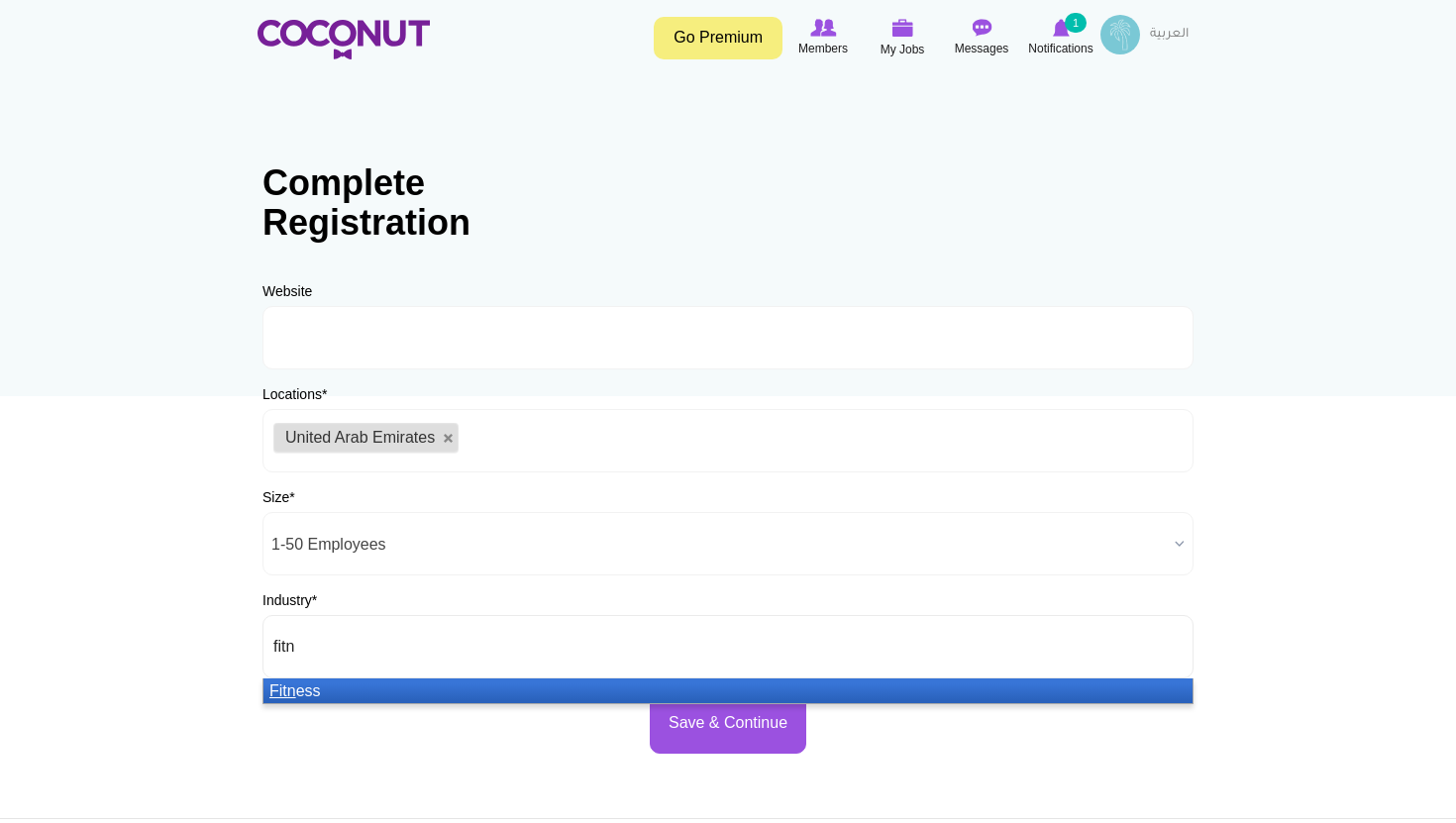 type 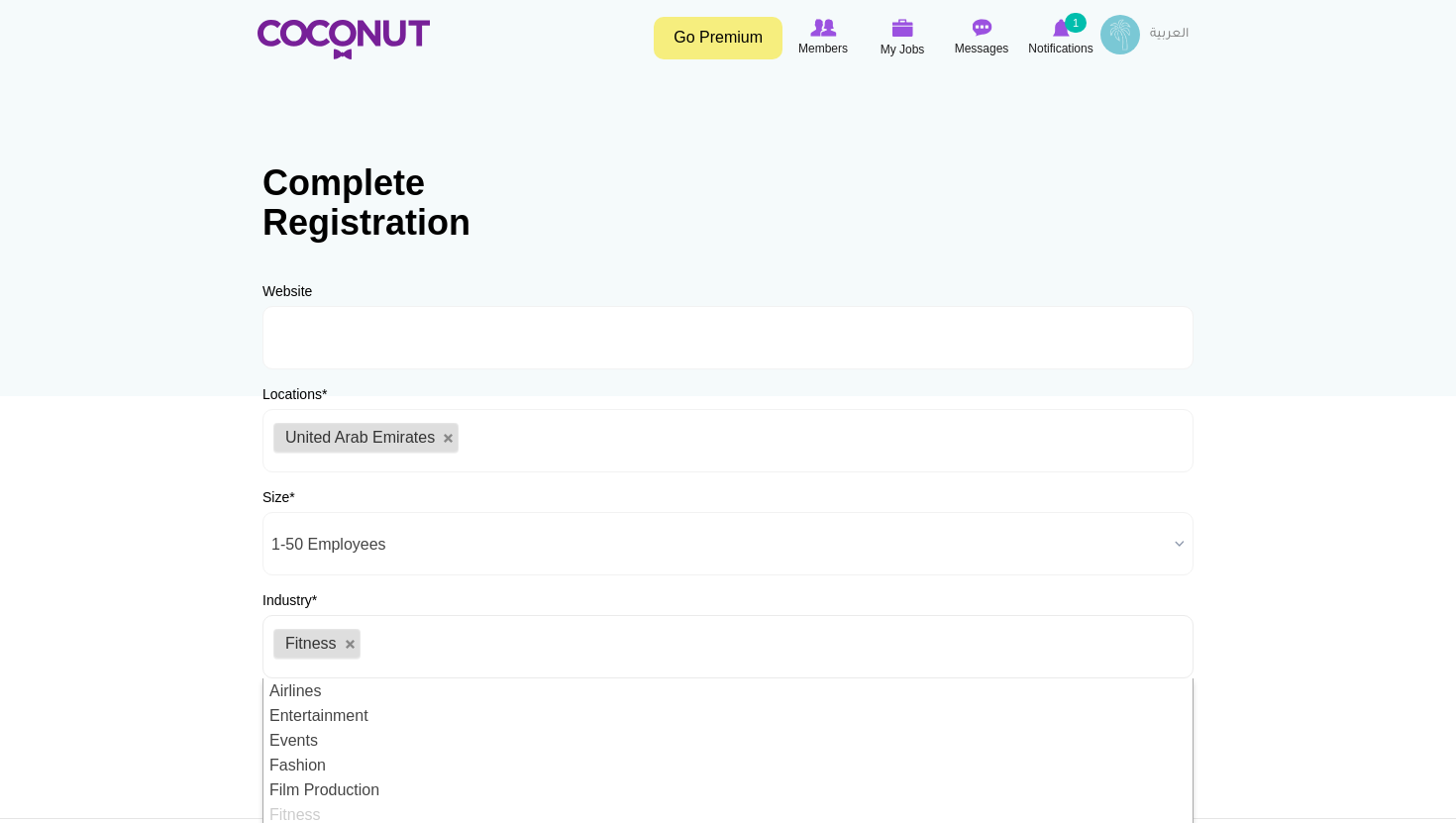 click on "Toggle navigation
Go Premium
Members
My Jobs
Post a Job
Messages
Notifications
1
Premium Fitness Franchise      My Profile" at bounding box center (728, 568) 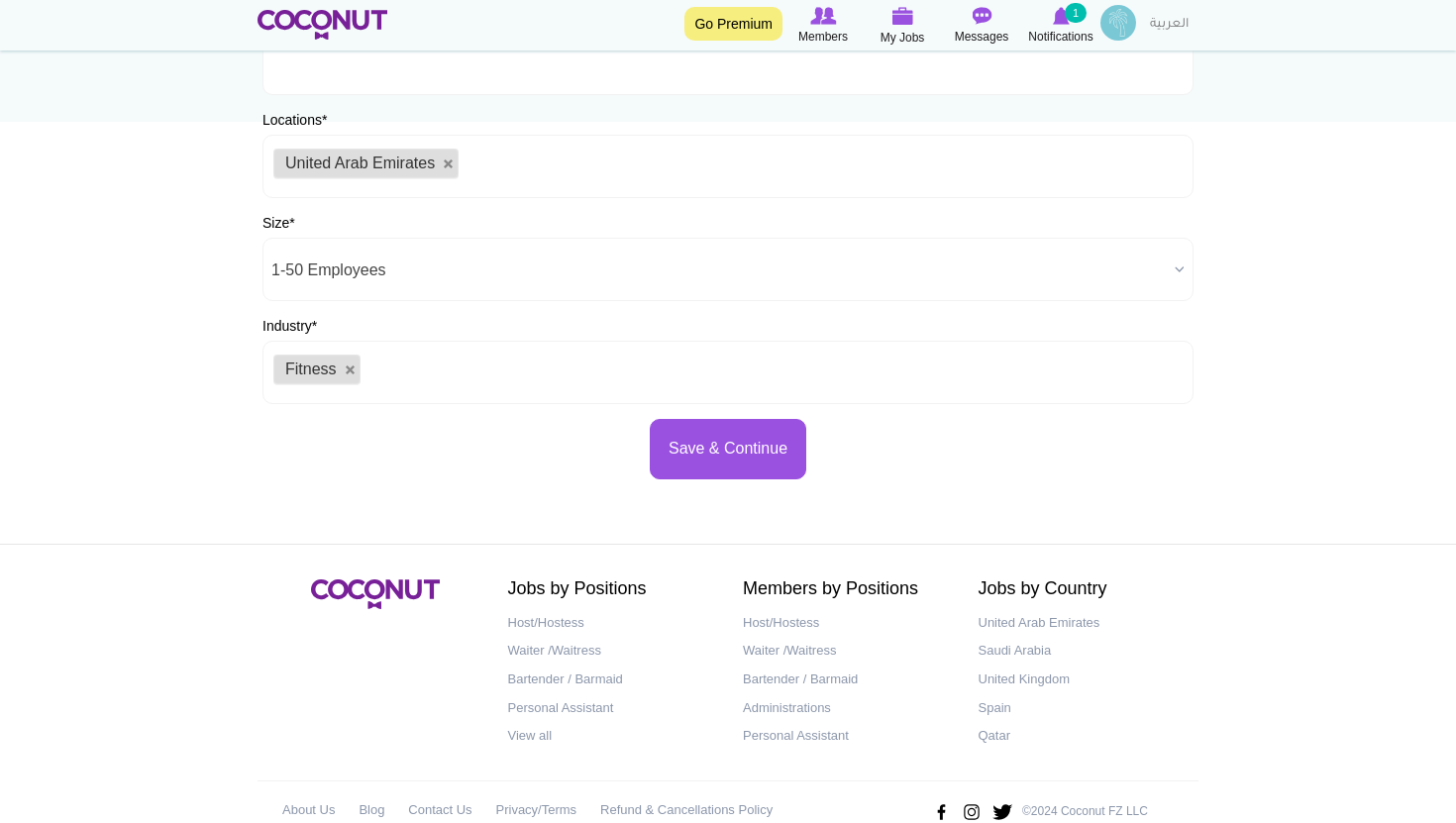 scroll, scrollTop: 282, scrollLeft: 0, axis: vertical 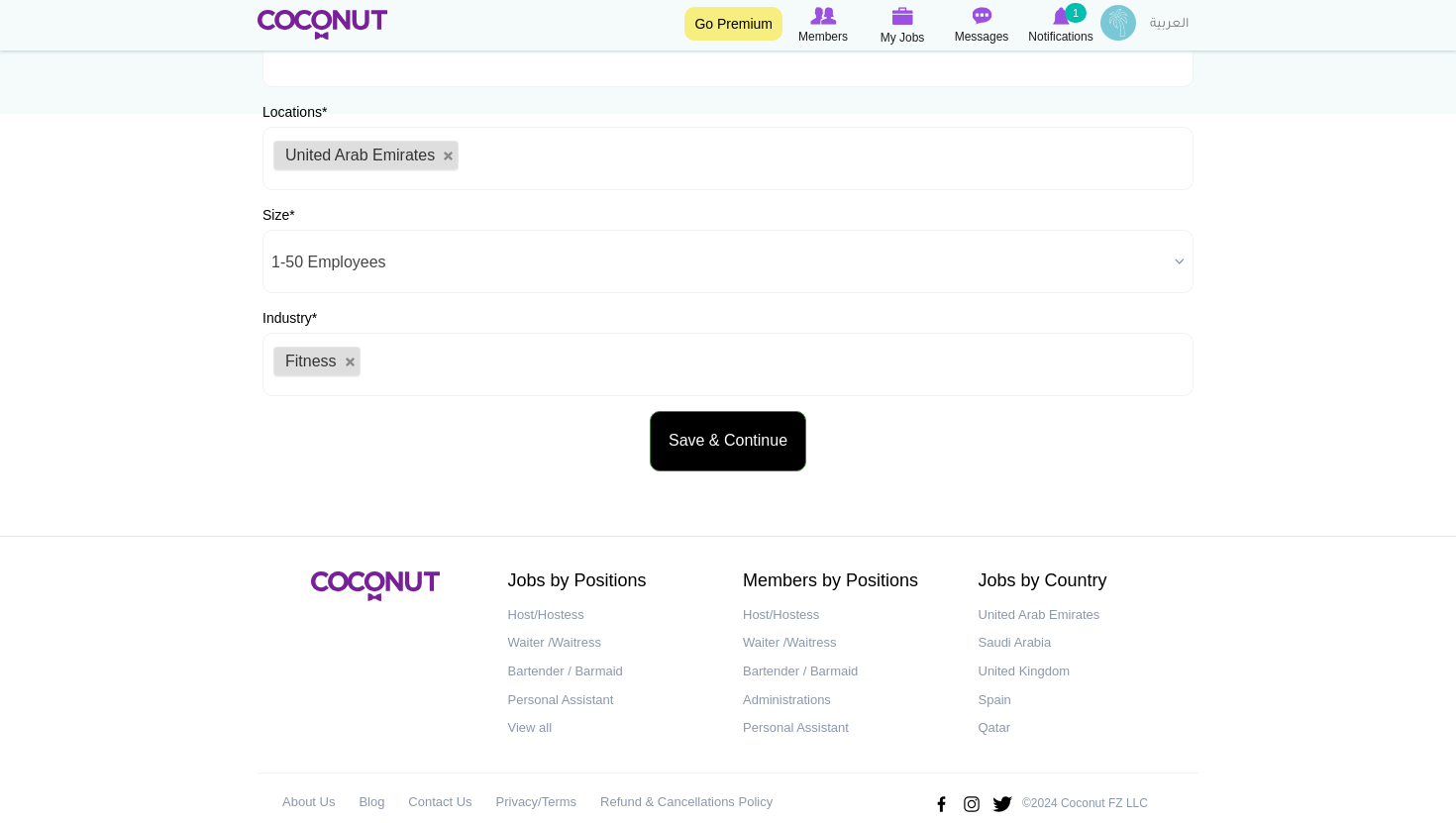 click on "Save & Continue" at bounding box center [728, 441] 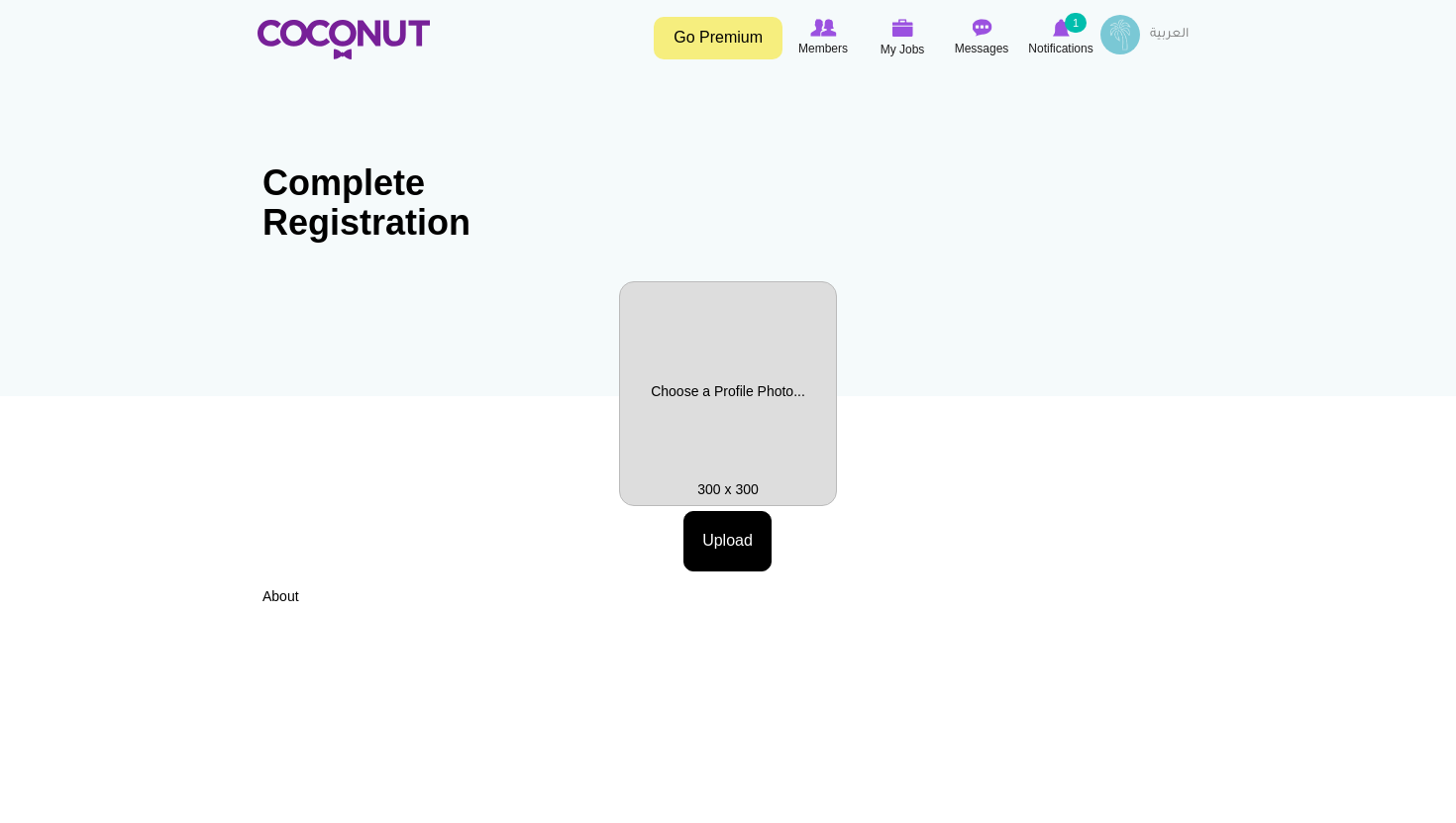 scroll, scrollTop: 0, scrollLeft: 0, axis: both 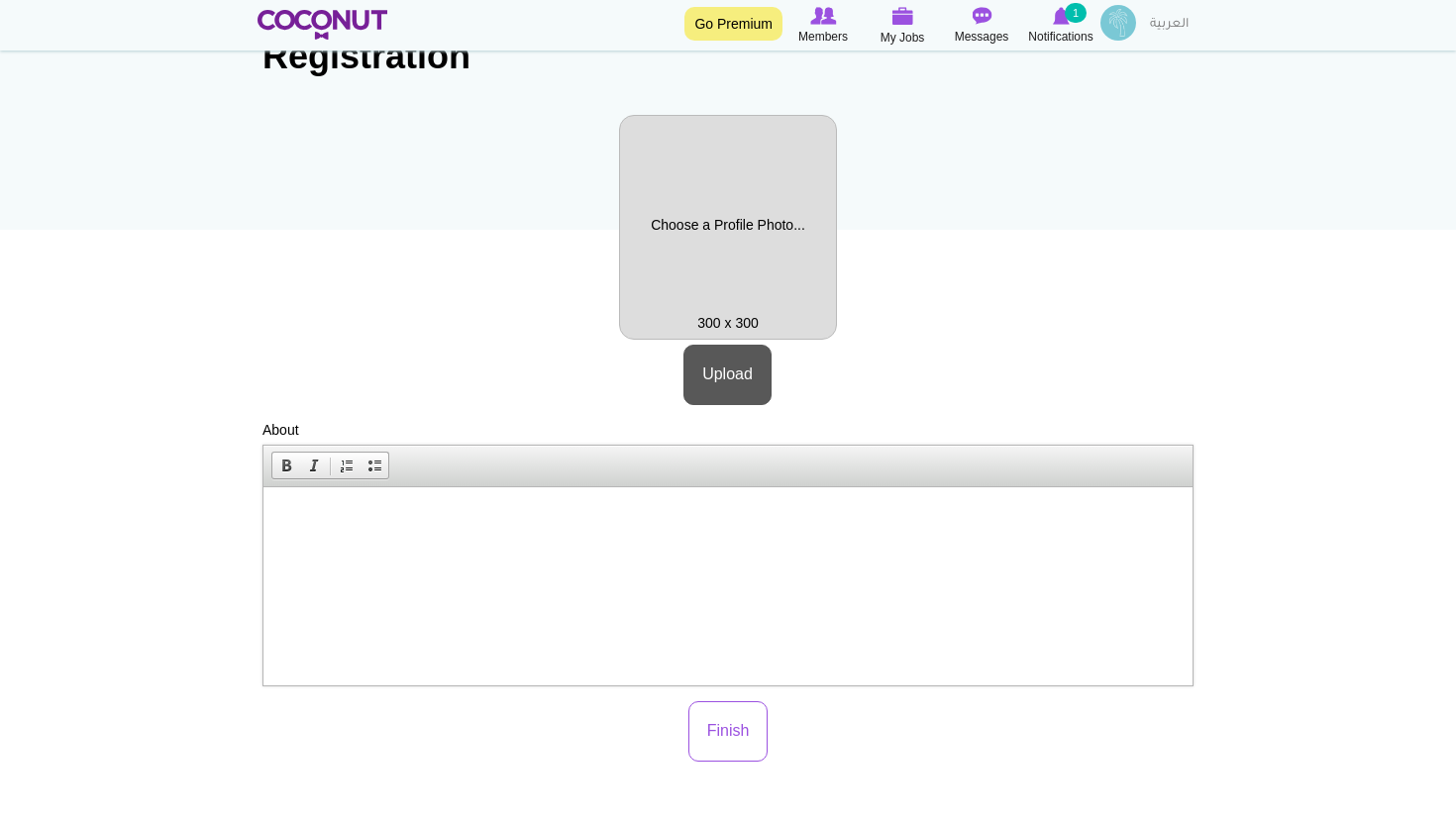 click at bounding box center (728, 517) 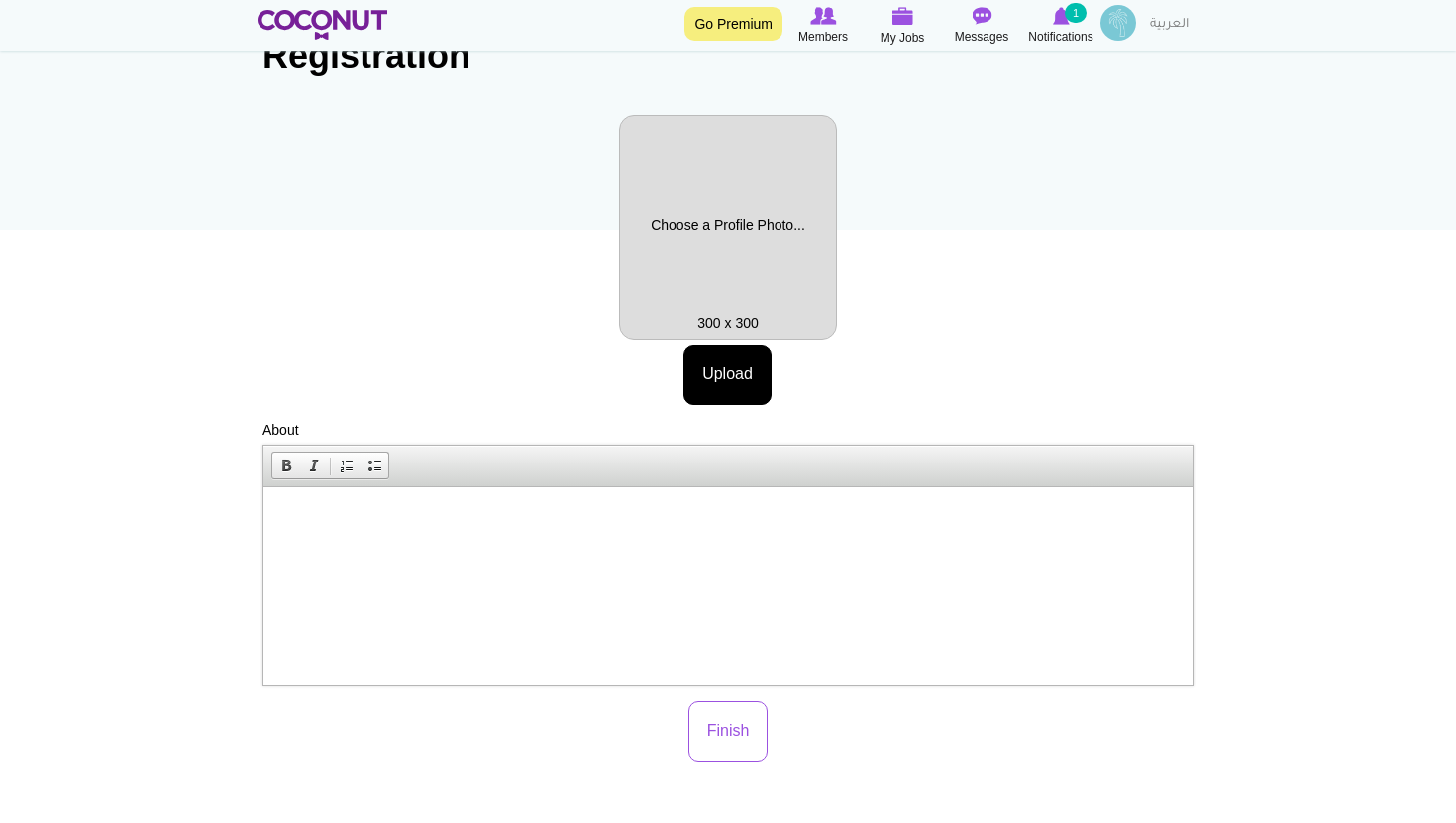 drag, startPoint x: 801, startPoint y: 519, endPoint x: 1052, endPoint y: 974, distance: 519.64026 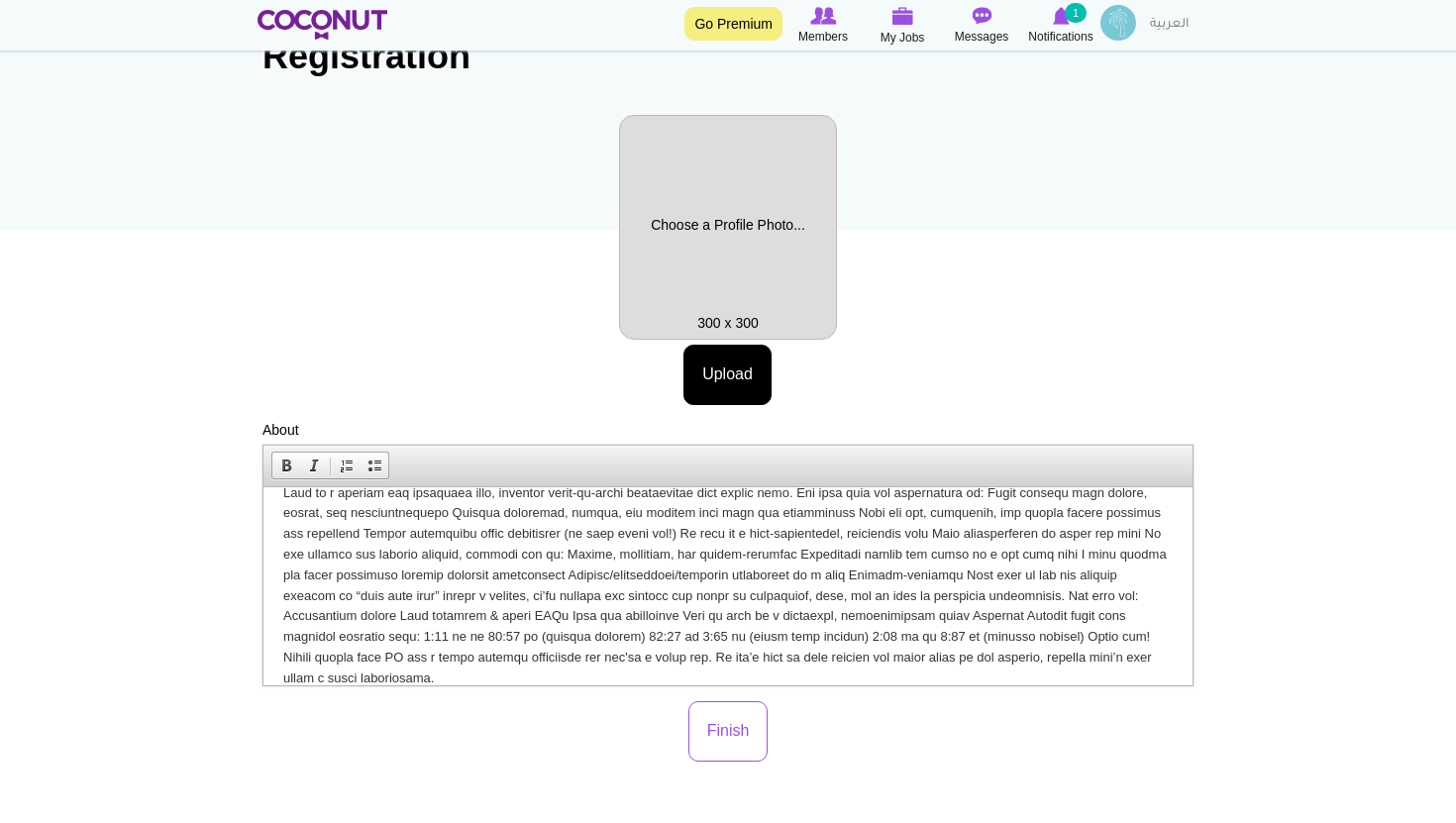 click at bounding box center [728, 566] 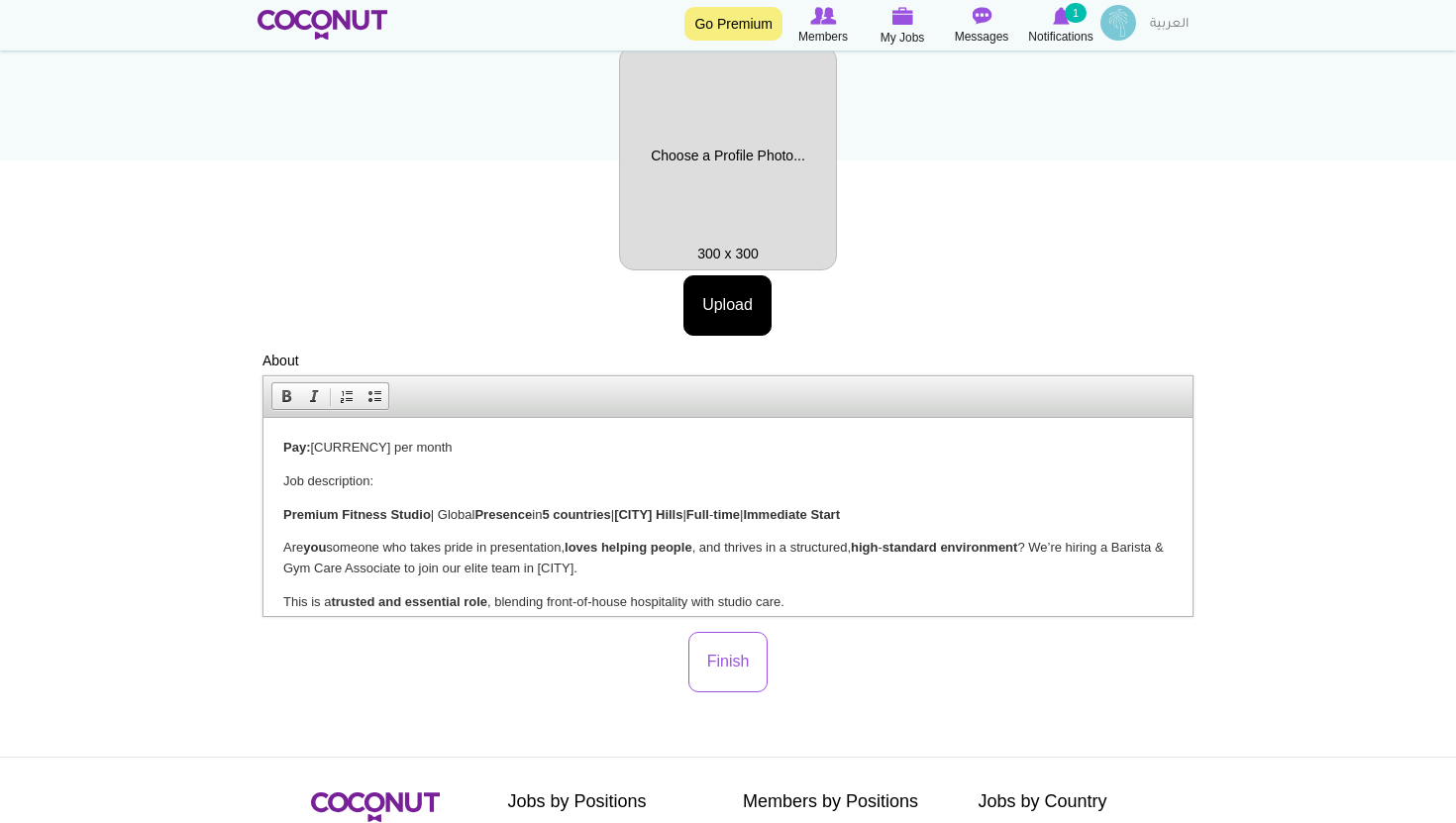 scroll, scrollTop: 265, scrollLeft: 0, axis: vertical 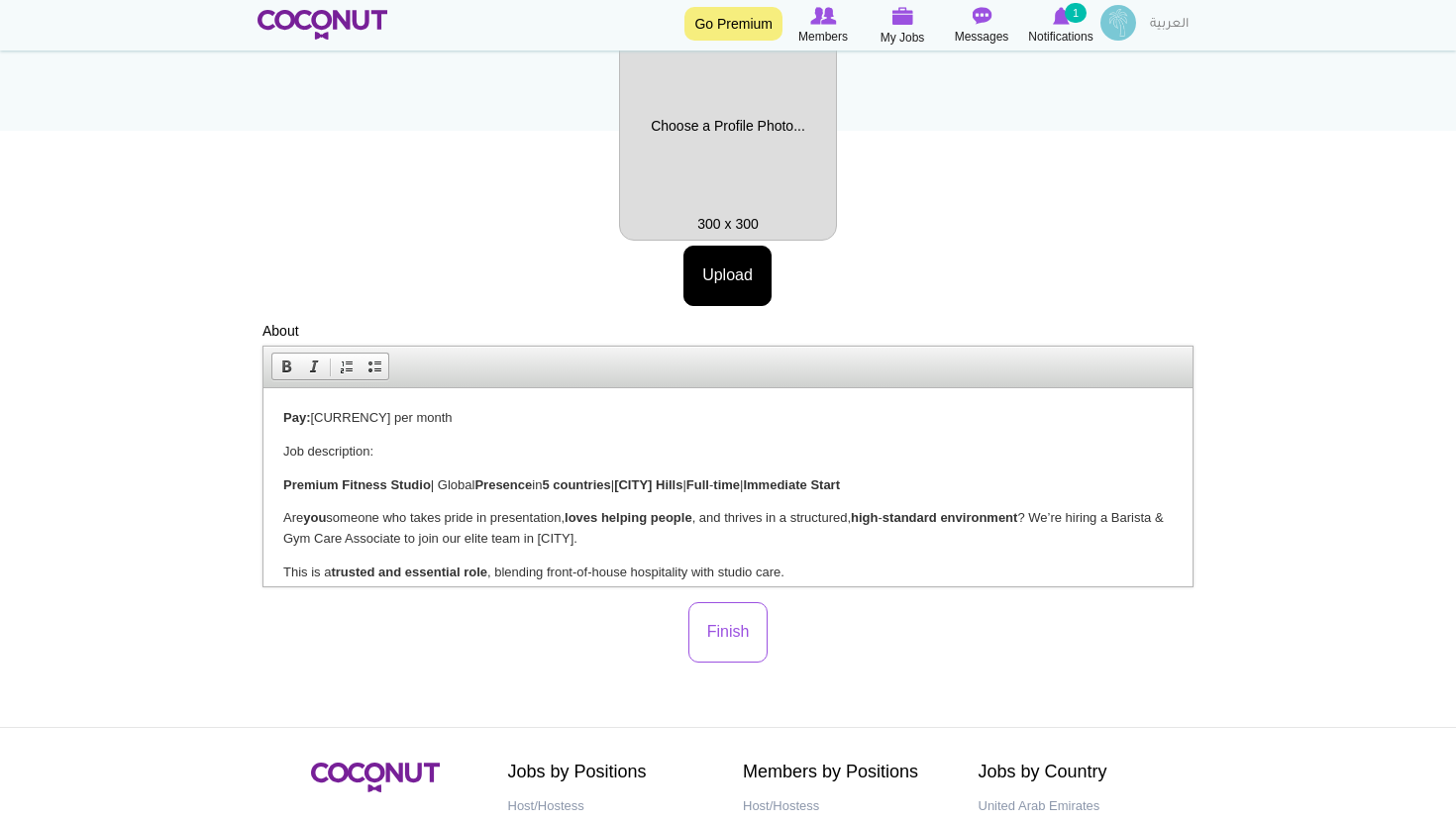 drag, startPoint x: 393, startPoint y: 462, endPoint x: 405, endPoint y: 452, distance: 15.6205 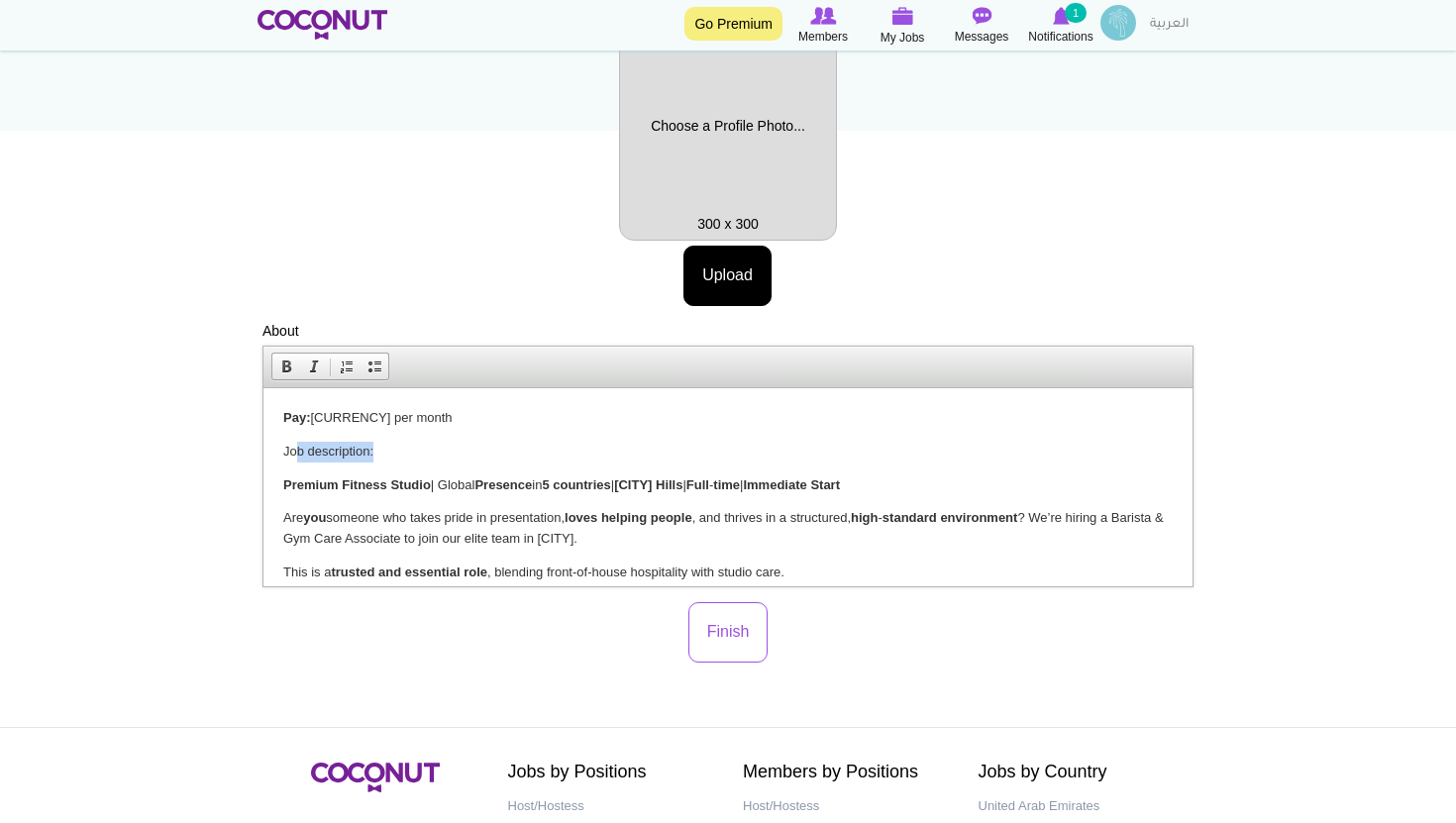 drag, startPoint x: 381, startPoint y: 450, endPoint x: 297, endPoint y: 453, distance: 84.053554 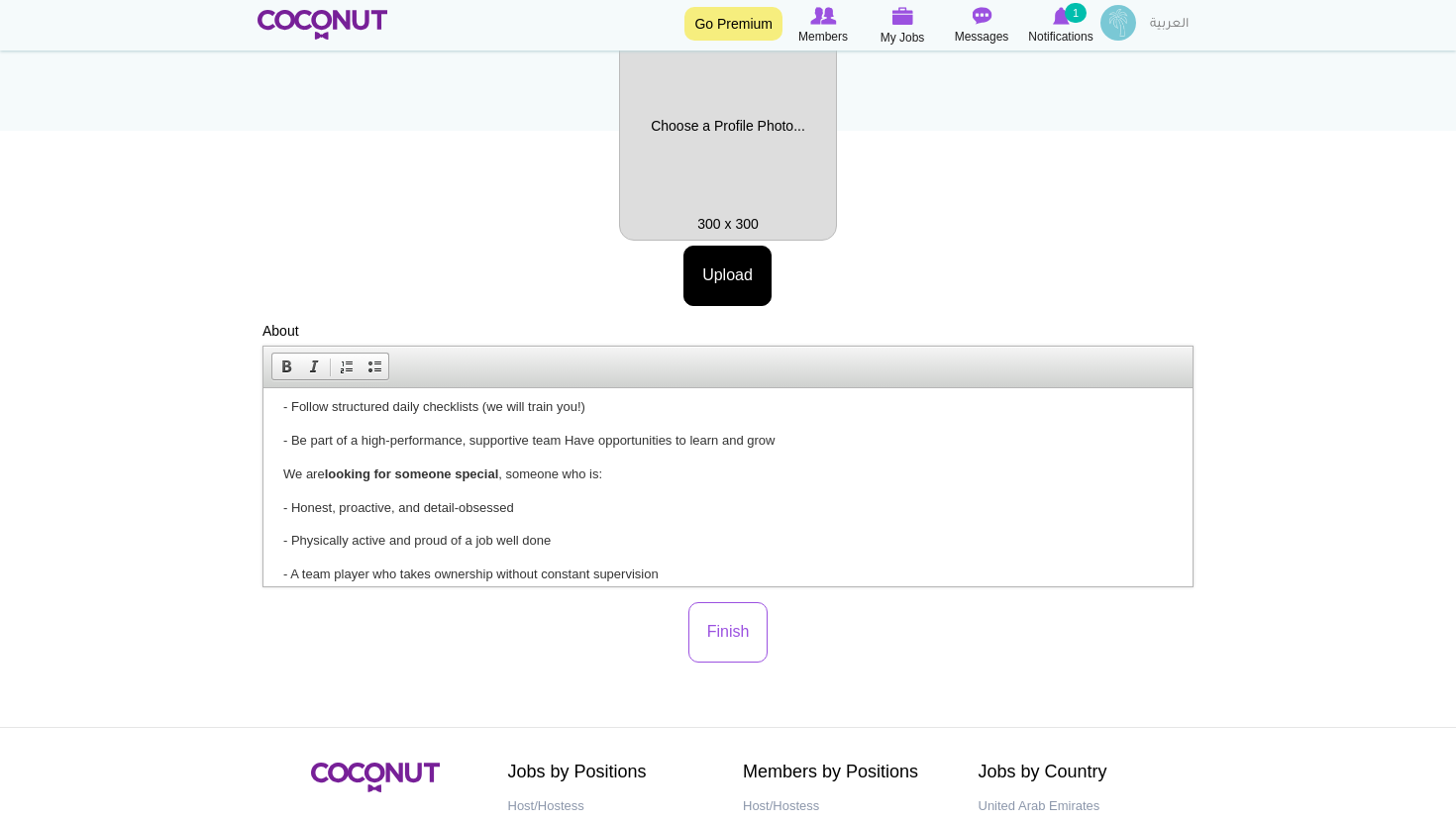 scroll, scrollTop: 273, scrollLeft: 0, axis: vertical 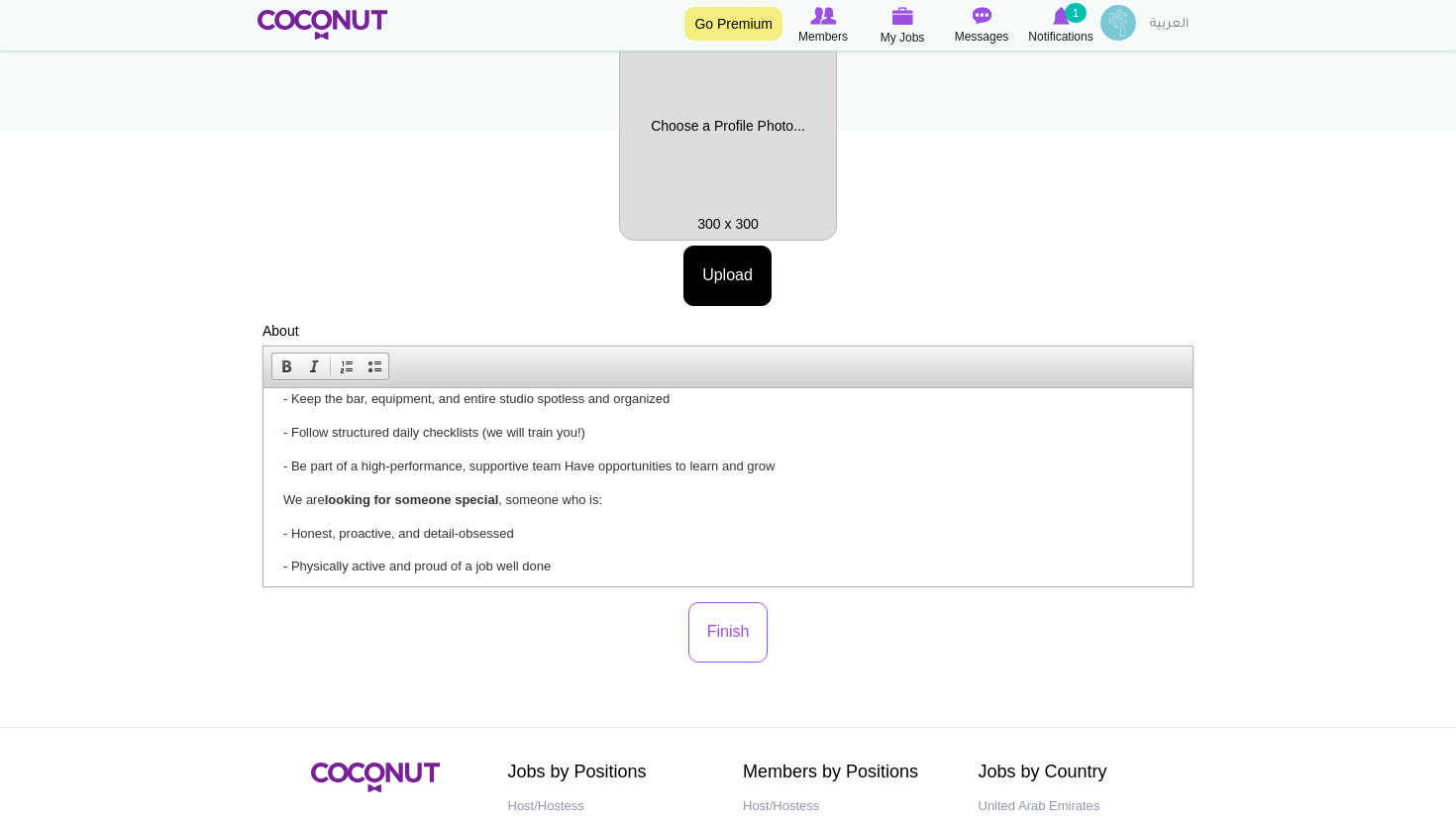 click on "We are  looking   for   someone   special , someone who is:" at bounding box center [728, 500] 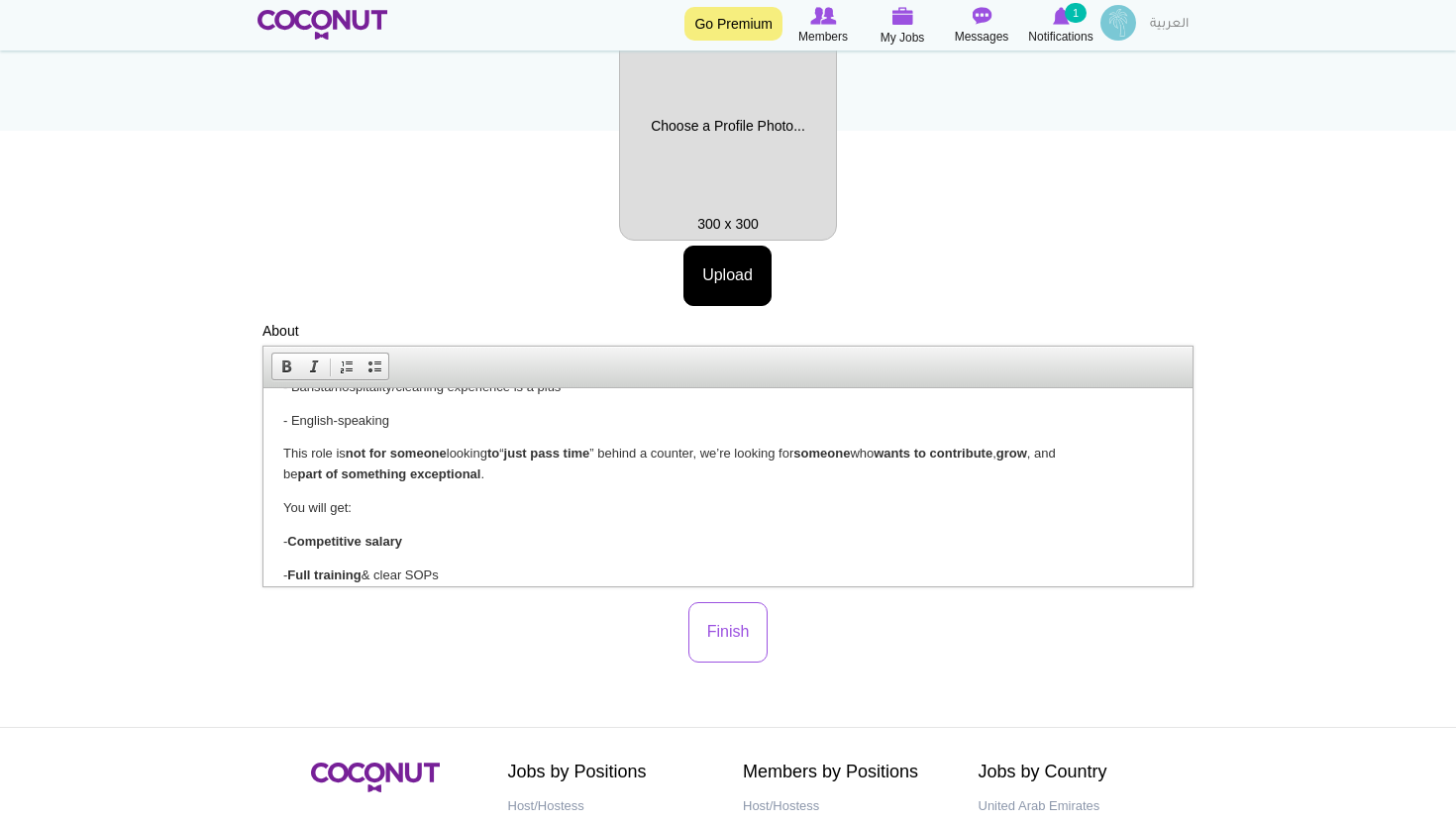 scroll, scrollTop: 553, scrollLeft: 0, axis: vertical 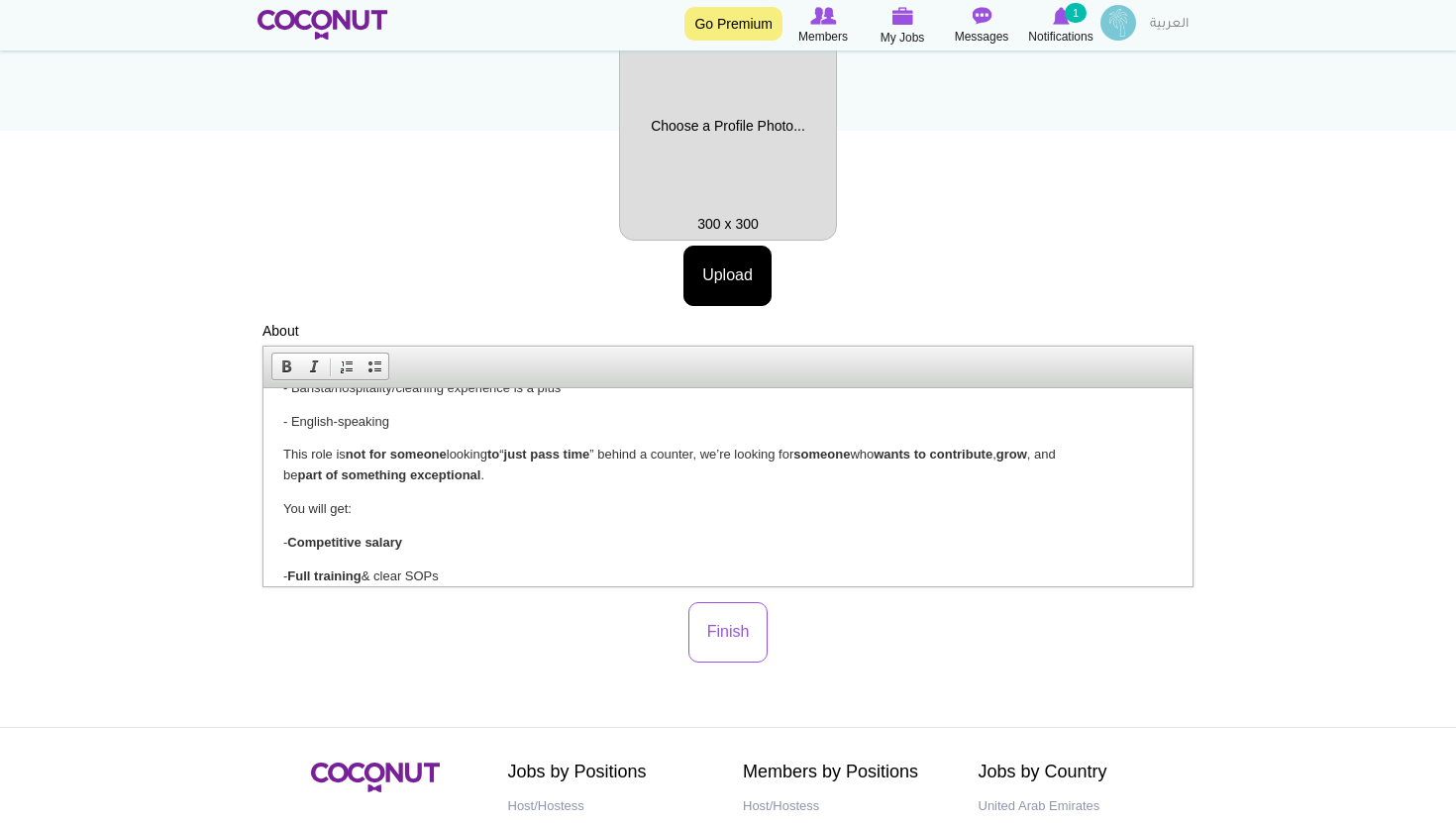 click on "Pay:  4,000.00 (AED) per month Premium   Fitness   Studio  | Global  Presence  in  5 countries  |  Dubai Hills  |  Full - time  |  Immediate   Start Are  you  someone who takes pride in presentation,  loves   helping   people , and thrives in a structured,  high - standard   environment ? We’re hiring a Barista & Gym Care Associate to join our elite team in Dubai Hills. This is a  trusted   and   essential   role , blending front-of-house hospitality with studio care. You will have the opportunity to: - Greet members with warmth, energy, and professionalism - Prepare smoothies, juices, and coffees with care and consistency - Keep the bar, equipment, and entire studio spotless and organized - Follow structured daily checklists (we will train you!) - Be part of a high-performance, supportive team Have opportunities to learn and grow We are  looking   for   someone   special , someone who is: - Honest, proactive, and detail-obsessed - Physically active and proud of a job well done" at bounding box center [728, 560] 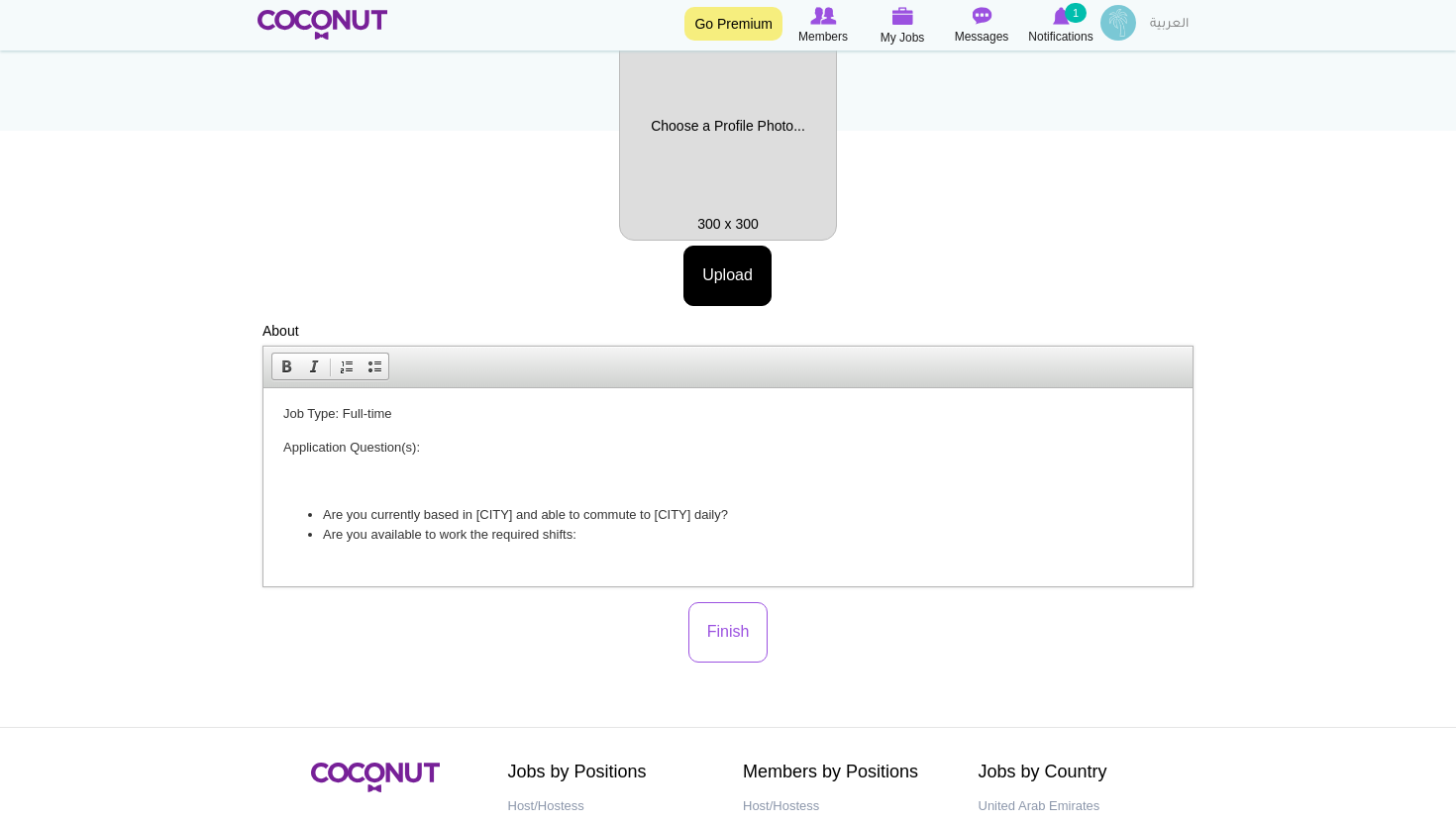 scroll, scrollTop: 887, scrollLeft: 0, axis: vertical 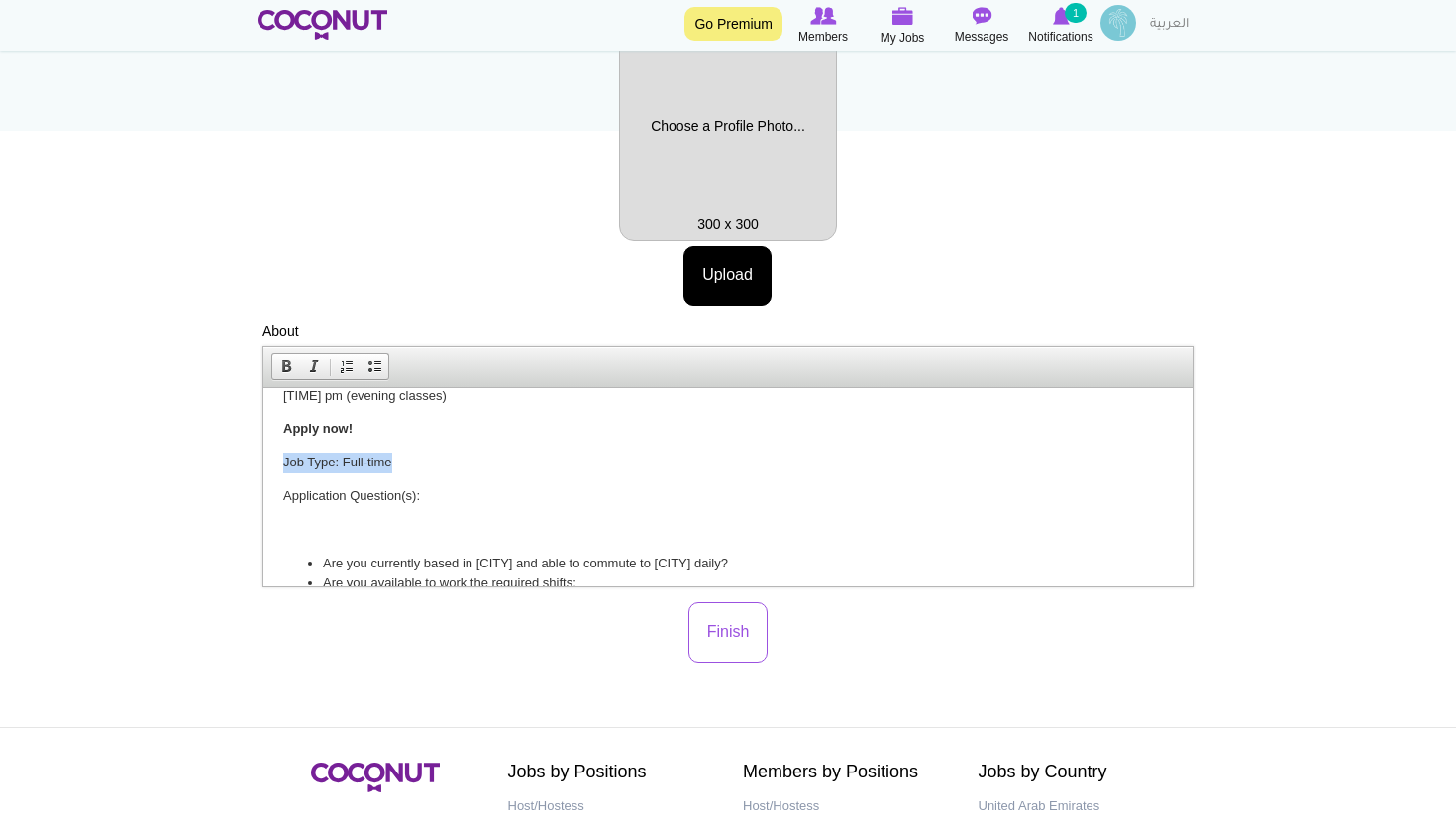 drag, startPoint x: 285, startPoint y: 462, endPoint x: 410, endPoint y: 466, distance: 125.06398 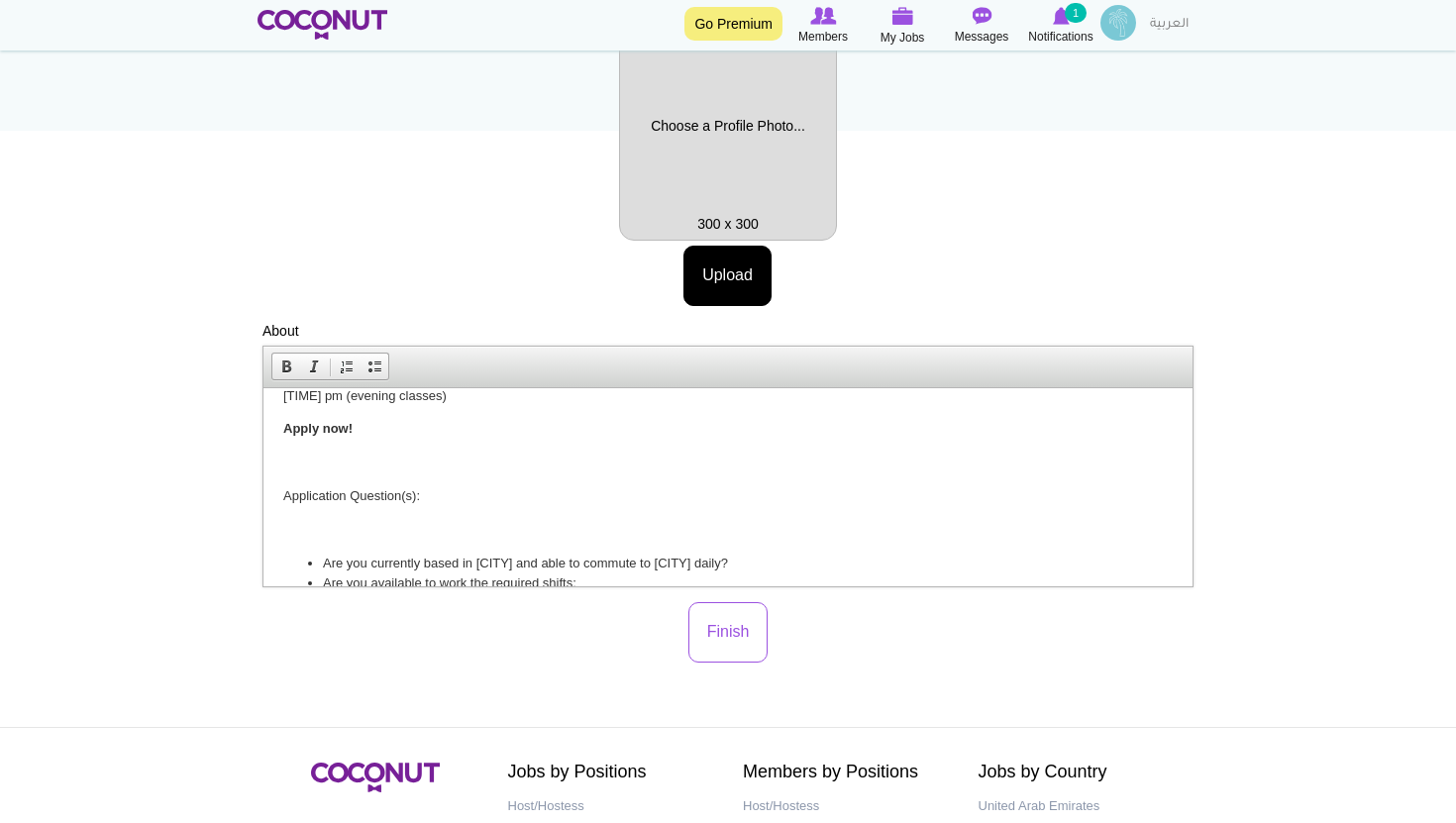 scroll, scrollTop: 0, scrollLeft: 0, axis: both 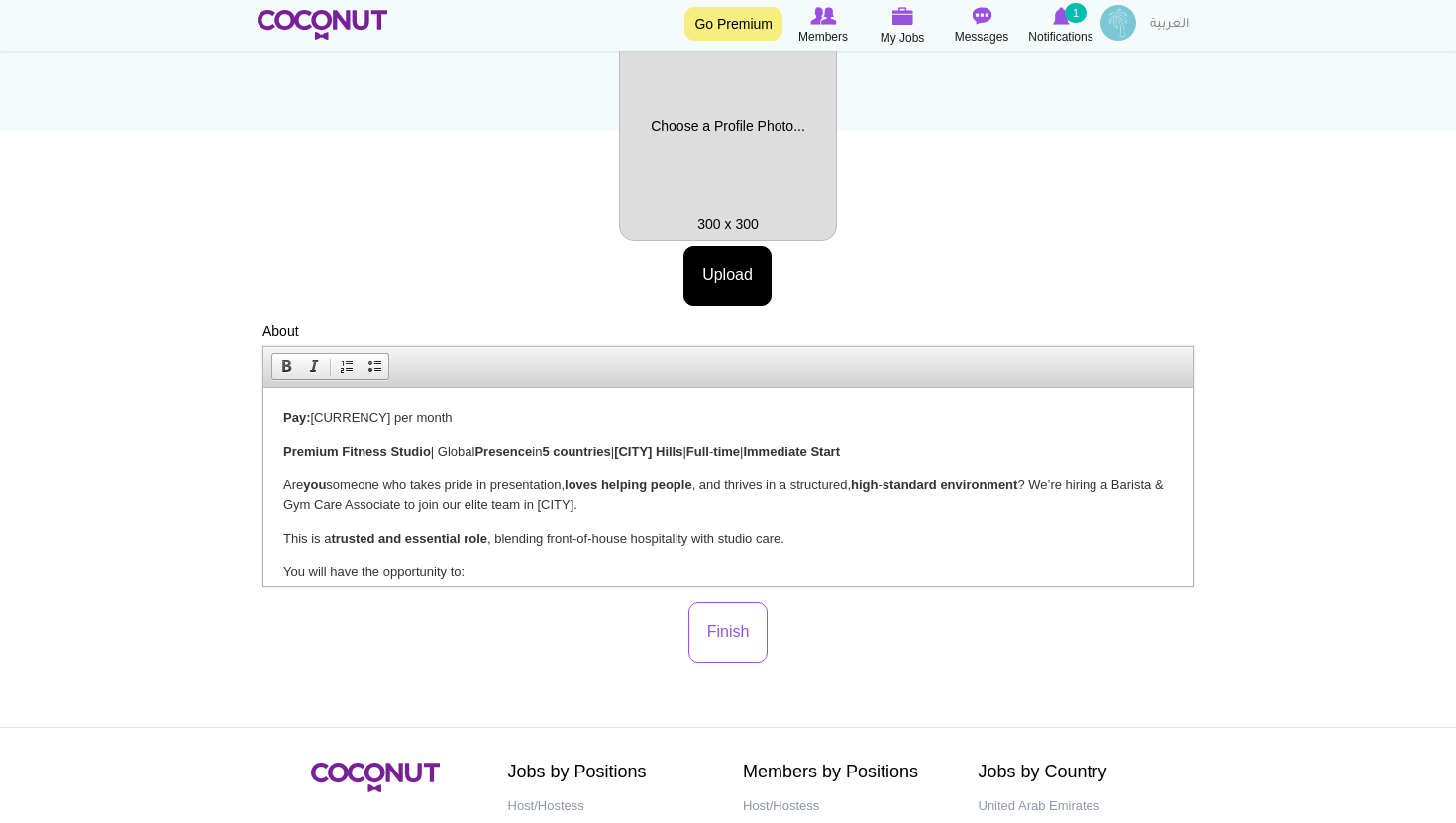 click on "Pay:  4,000.00 (AED) per month" at bounding box center [728, 418] 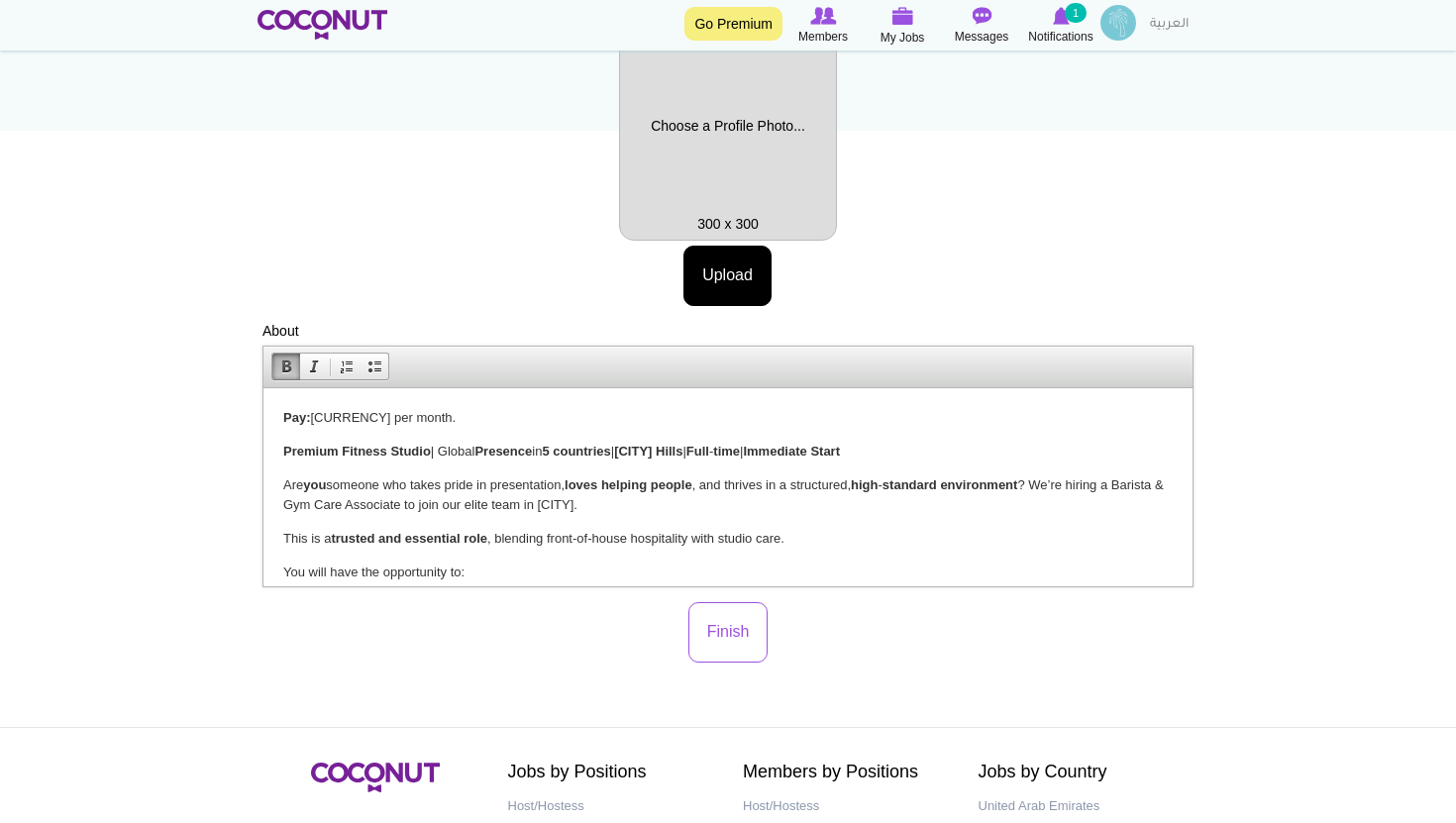 drag, startPoint x: 480, startPoint y: 418, endPoint x: 465, endPoint y: 421, distance: 15.29706 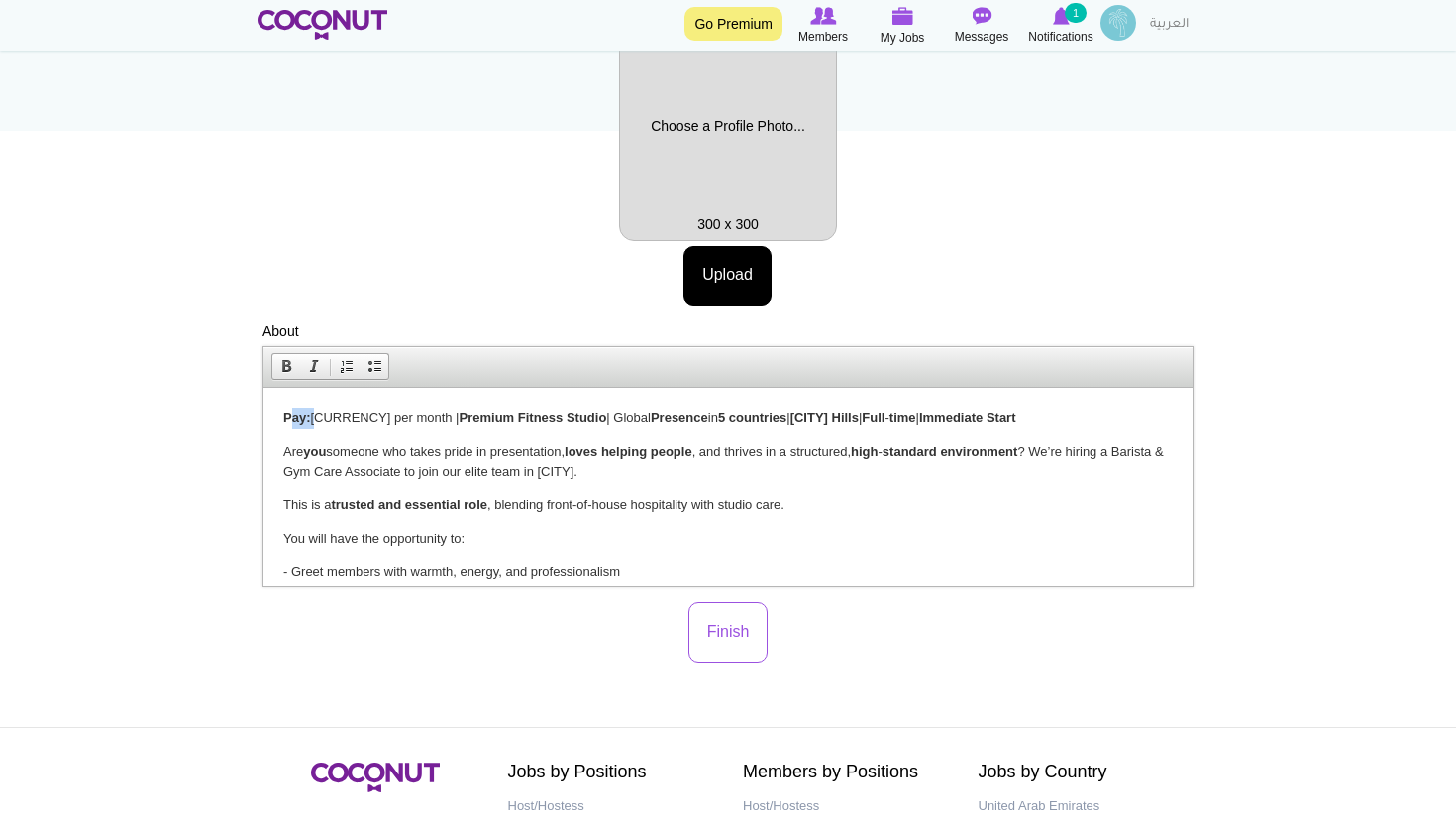 drag, startPoint x: 315, startPoint y: 418, endPoint x: 288, endPoint y: 426, distance: 28.160256 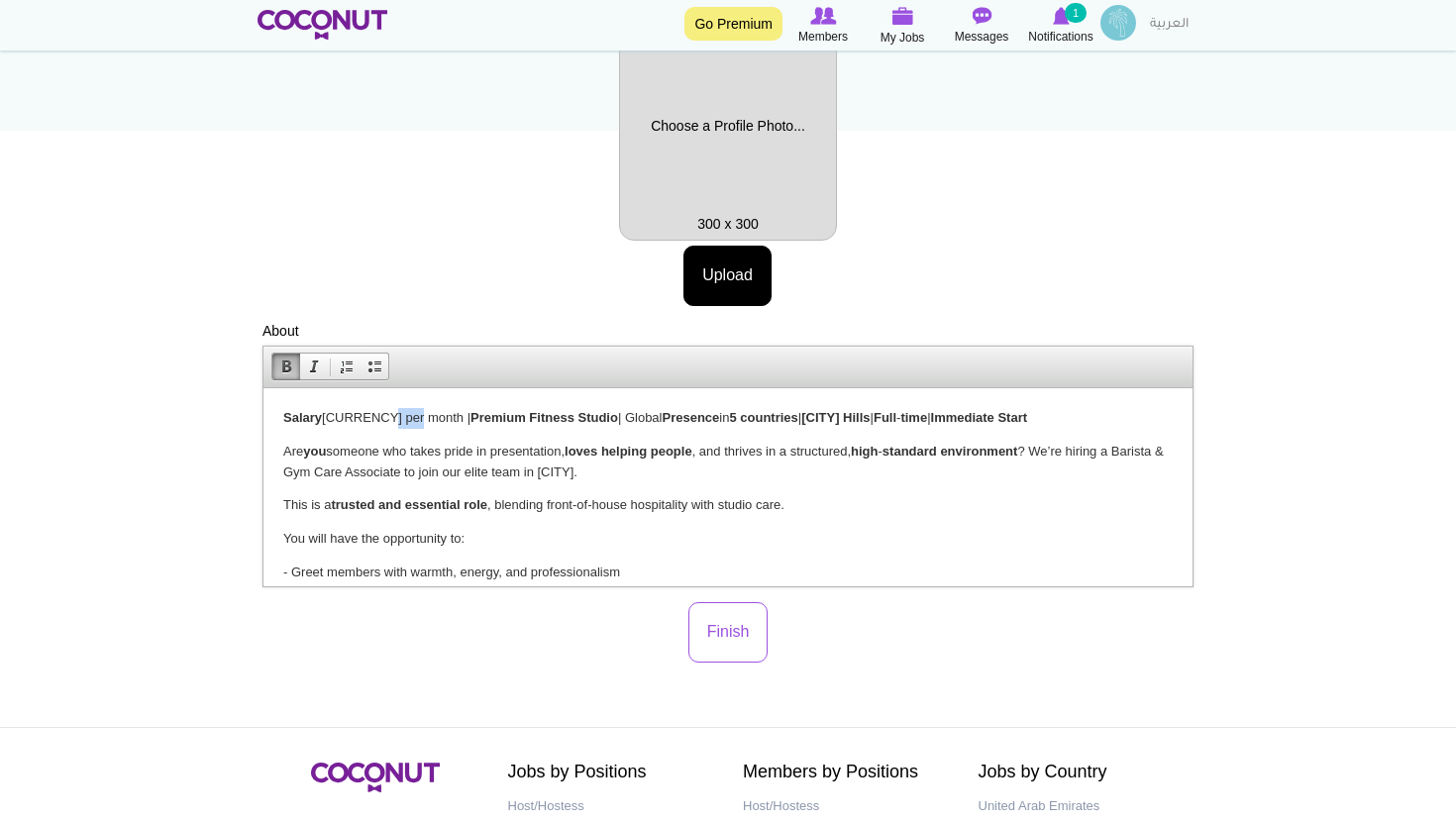 drag, startPoint x: 413, startPoint y: 418, endPoint x: 378, endPoint y: 420, distance: 35.057096 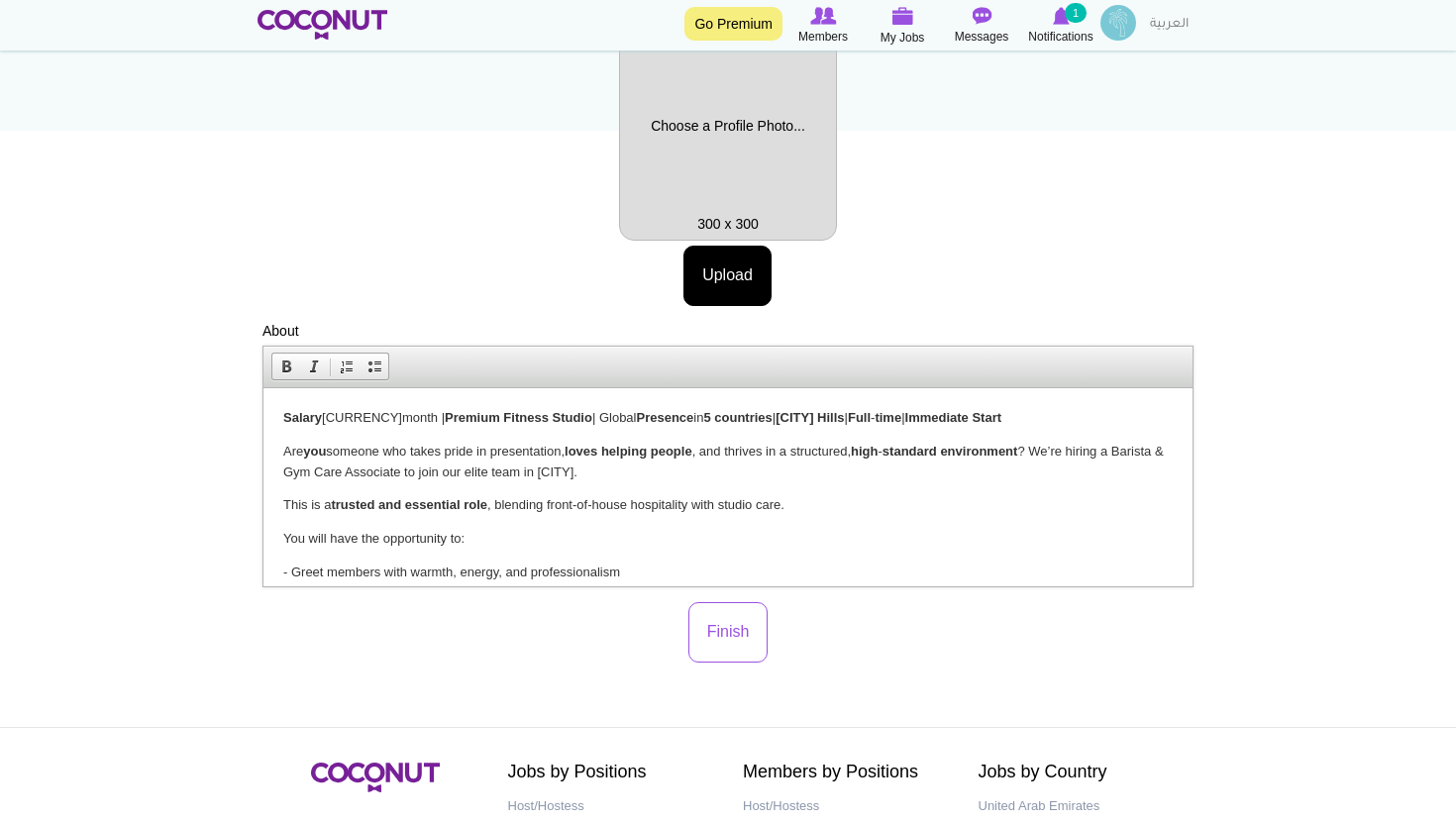 click on "Salary  4,000.00 (AED  month |  Premium   Fitness   Studio  | Global  Presence  in  5 countries  |  Dubai Hills  |  Full - time  |  Immediate   Start" at bounding box center [728, 418] 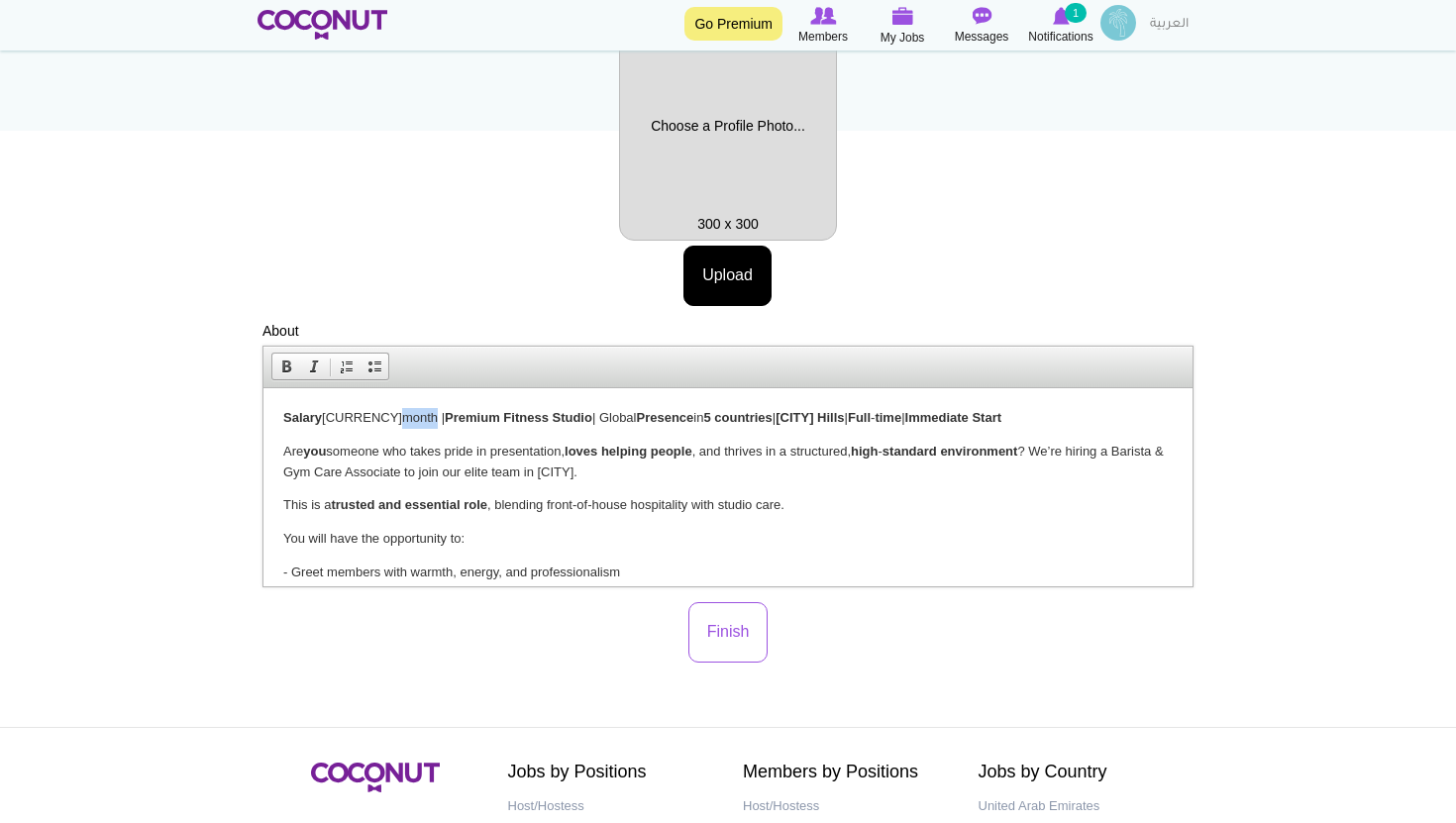 click on "Salary  4,000.00 (AED  month |  Premium   Fitness   Studio  | Global  Presence  in  5 countries  |  Dubai Hills  |  Full - time  |  Immediate   Start" at bounding box center [728, 418] 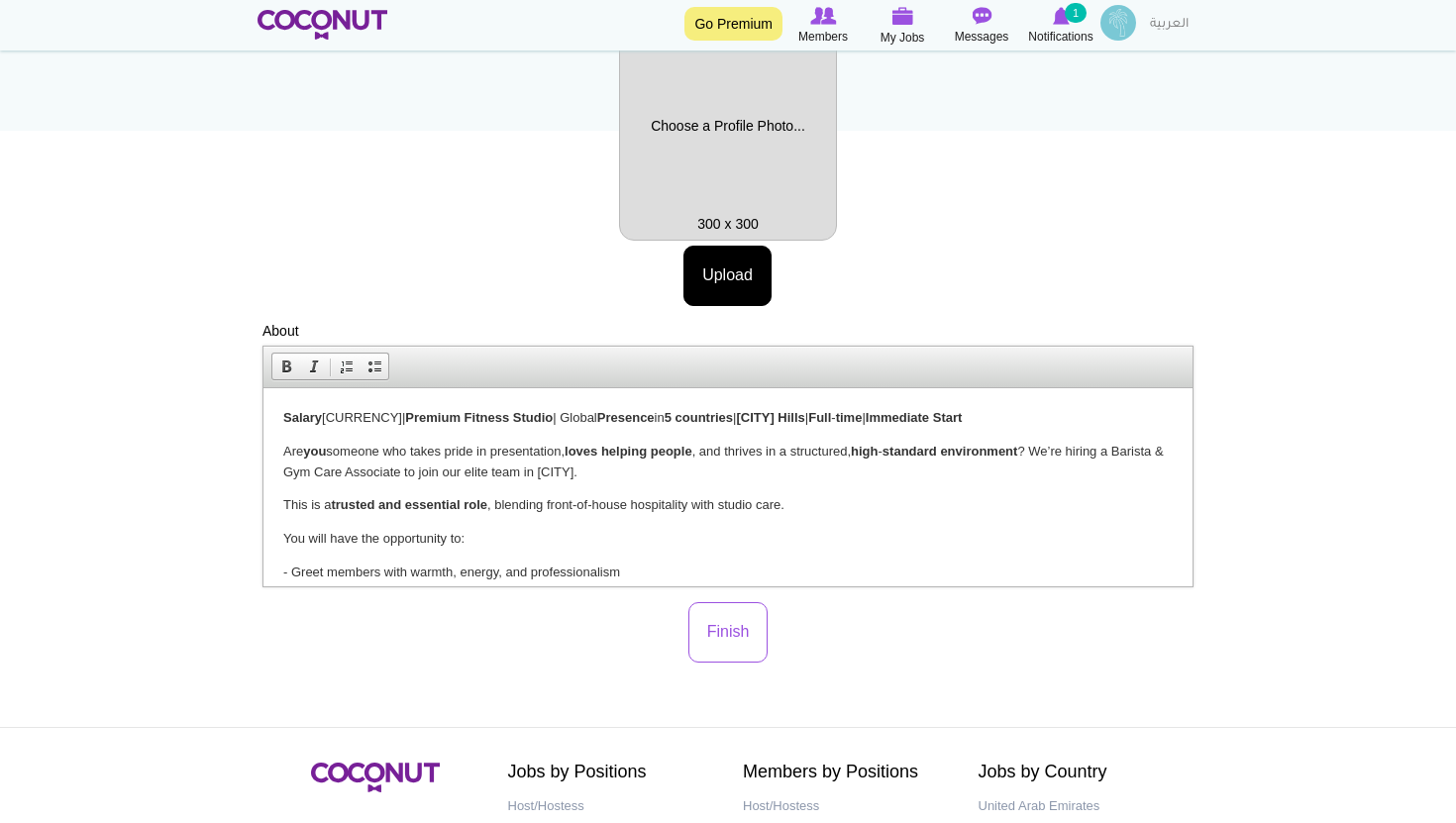 click on "Salary  4,000.00 (AED  |  Premium   Fitness   Studio  | Global  Presence  in  5 countries  |  Dubai Hills  |  Full - time  |  Immediate   Start" at bounding box center (728, 418) 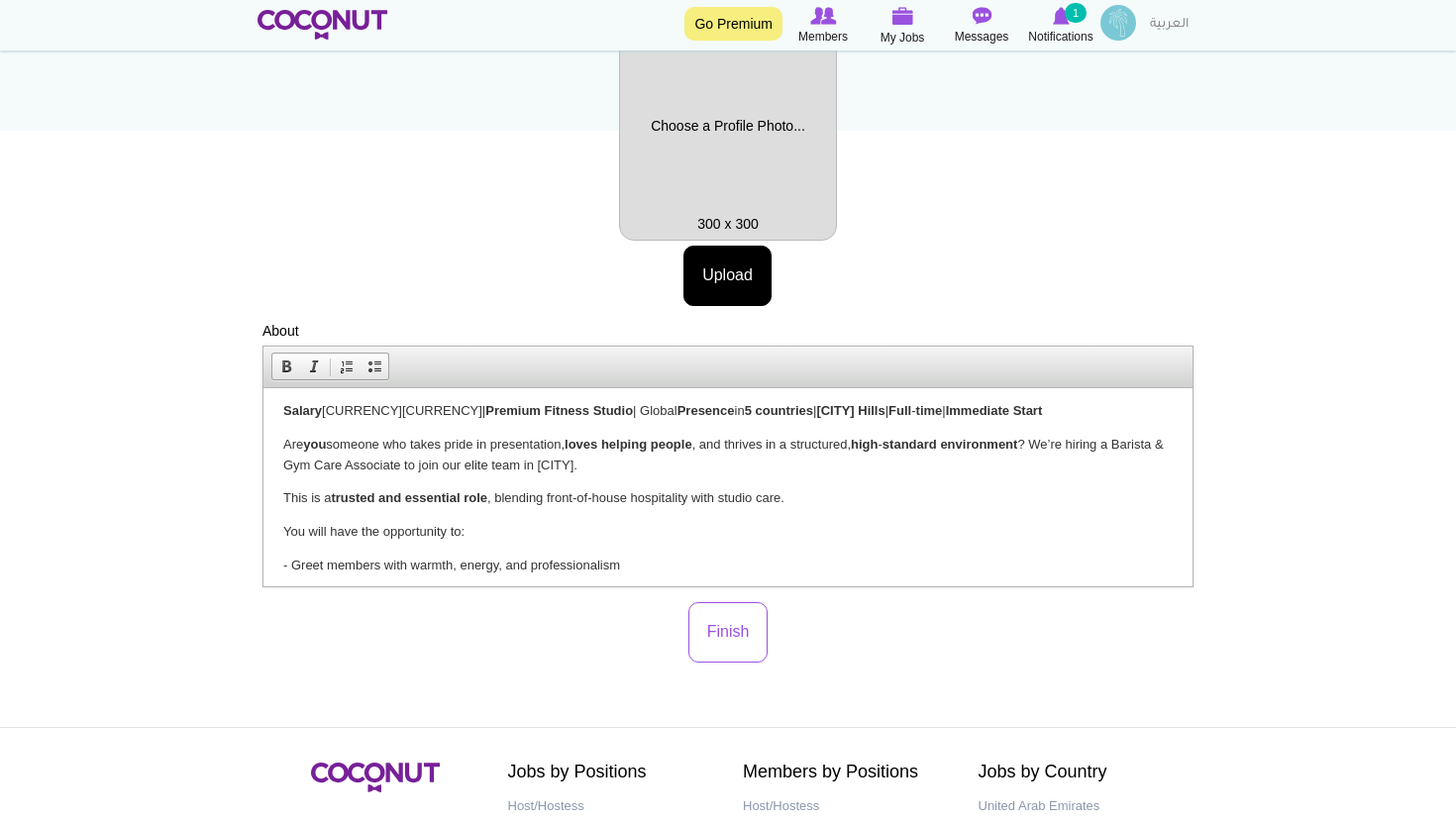 scroll, scrollTop: 0, scrollLeft: 0, axis: both 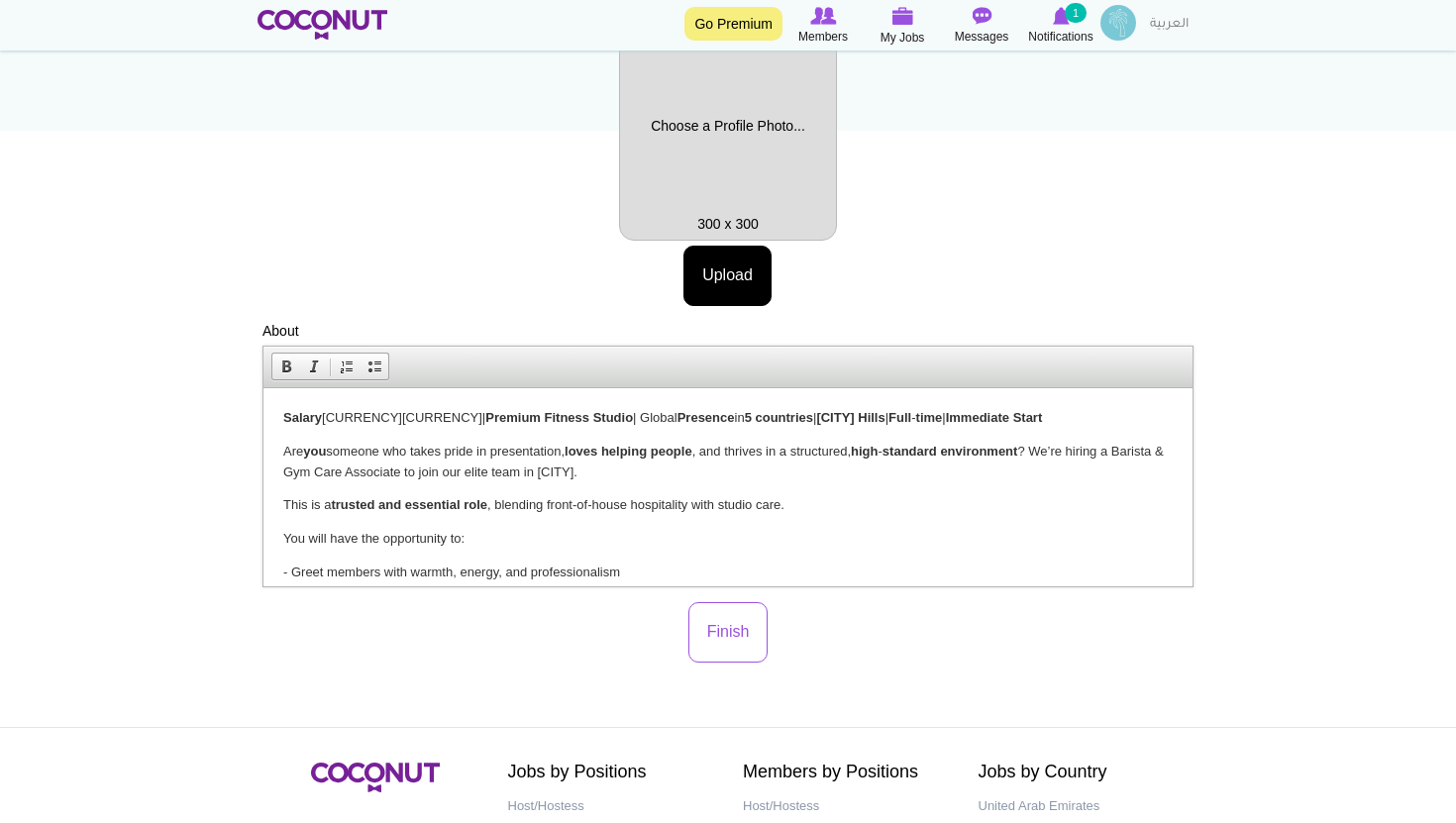 drag, startPoint x: 418, startPoint y: 416, endPoint x: 269, endPoint y: 417, distance: 149.00336 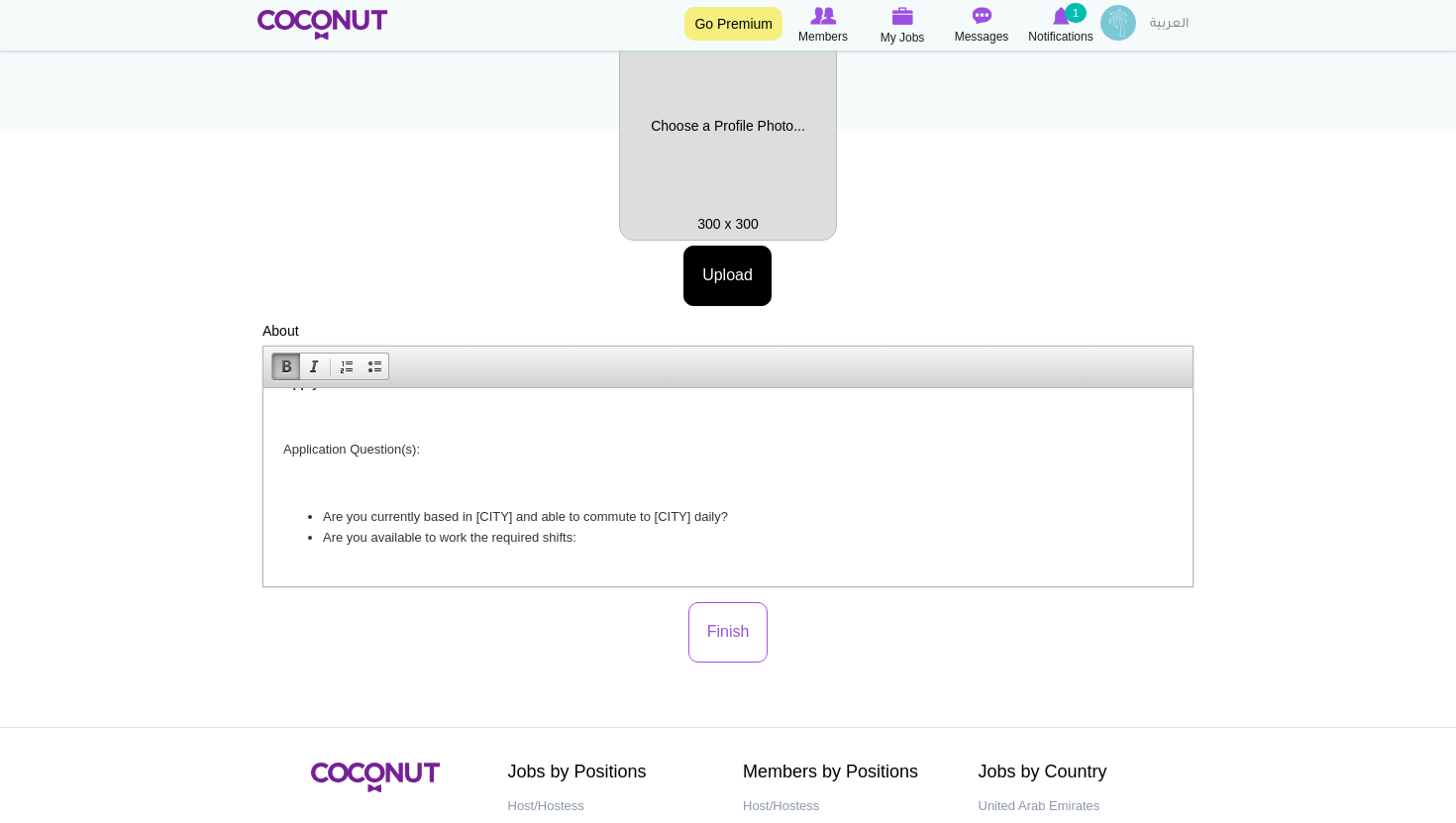 scroll, scrollTop: 897, scrollLeft: 0, axis: vertical 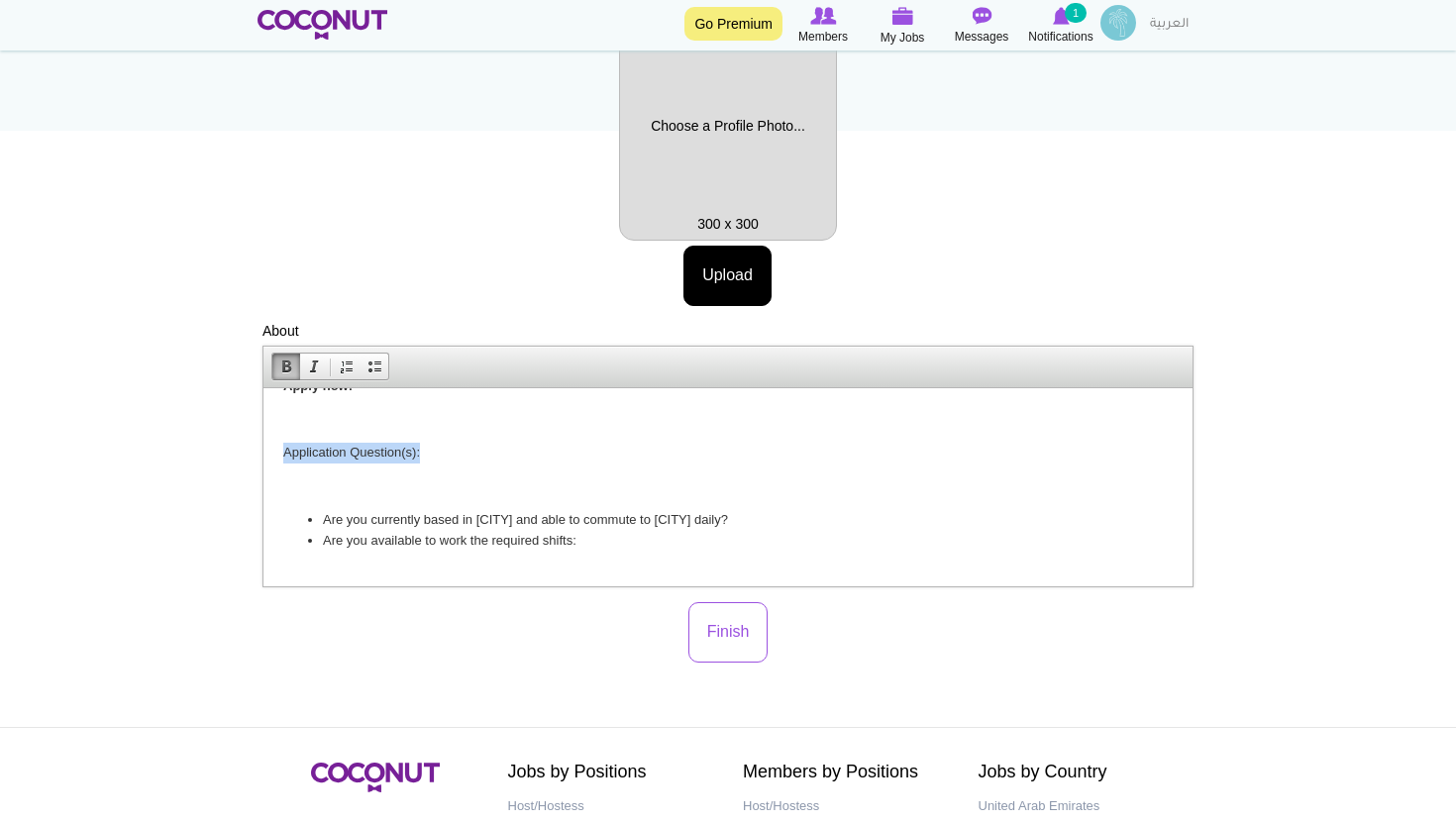 drag, startPoint x: 485, startPoint y: 455, endPoint x: 260, endPoint y: 456, distance: 225.0022 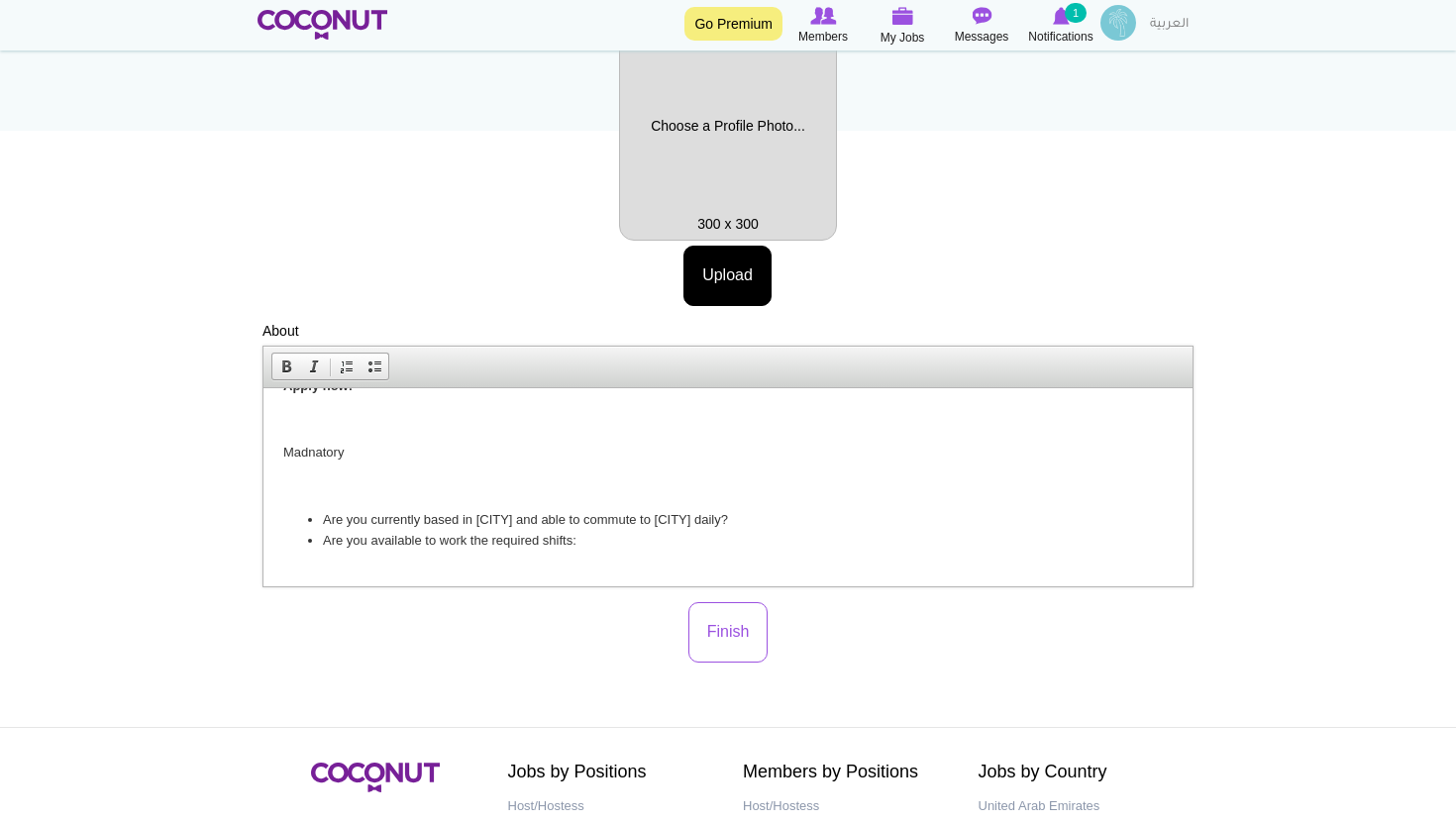 click on "Madnatory" at bounding box center (728, 453) 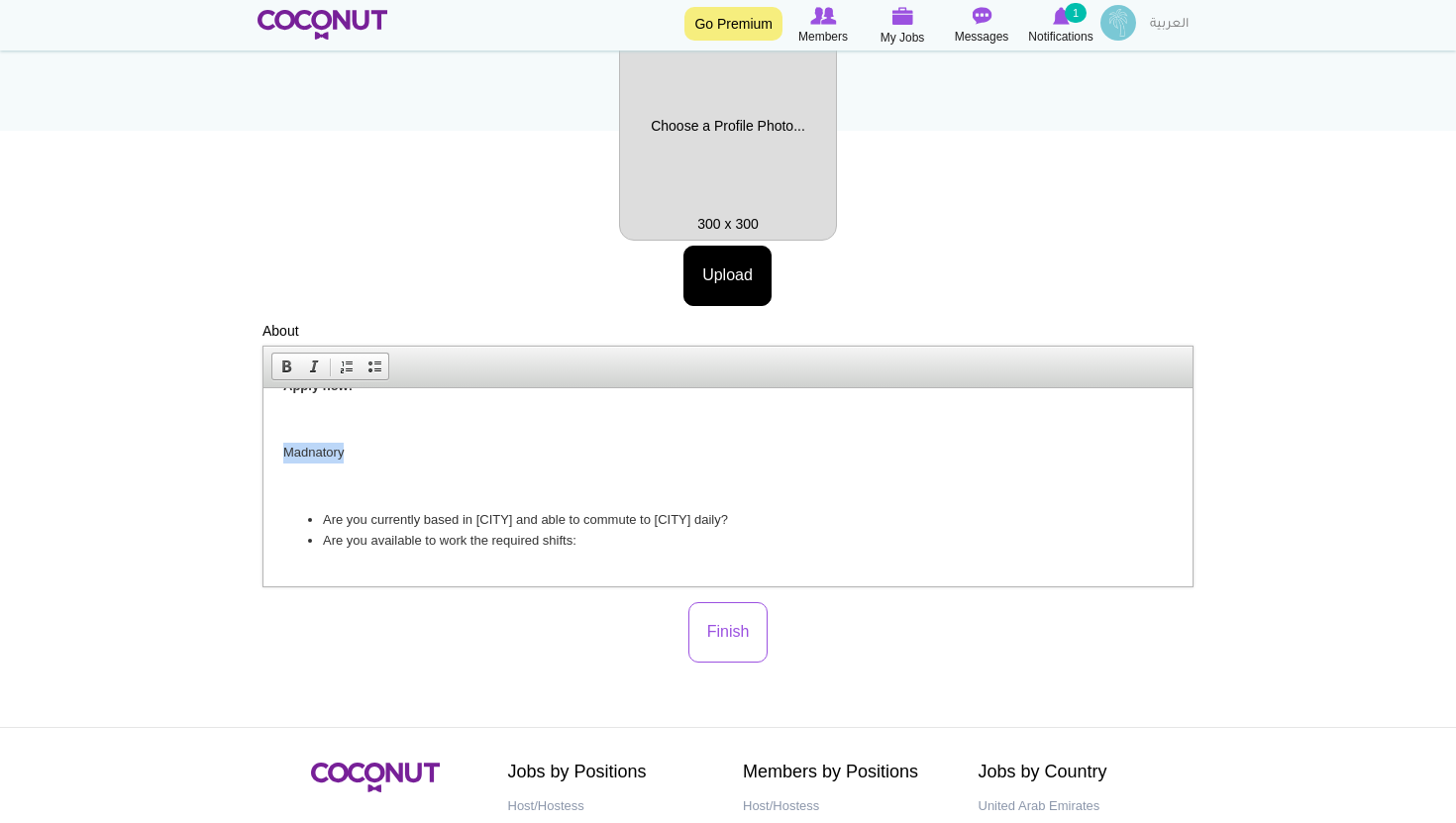 click on "Madnatory" at bounding box center [728, 453] 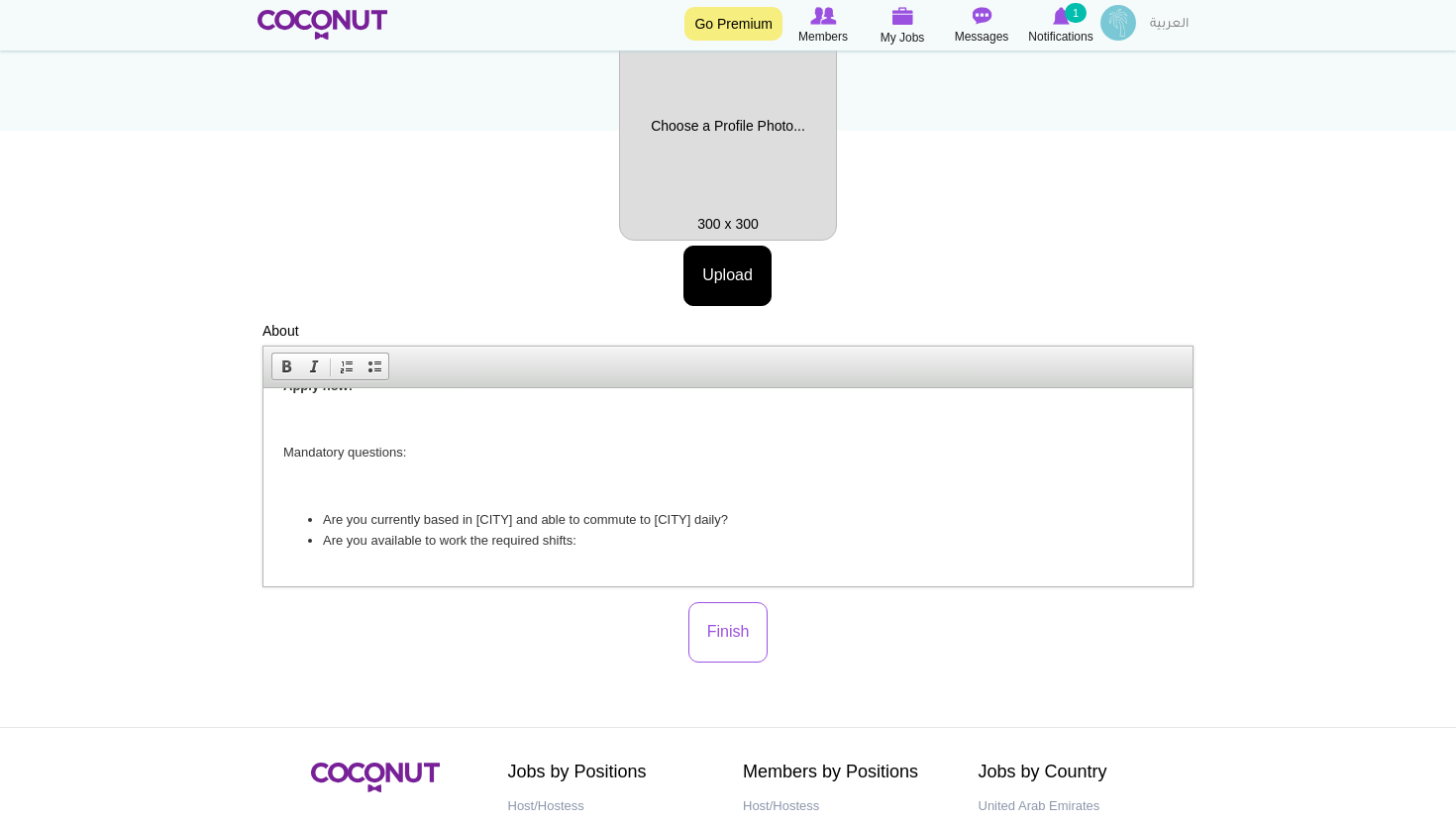 click on "Mandatory questions:" at bounding box center (728, 453) 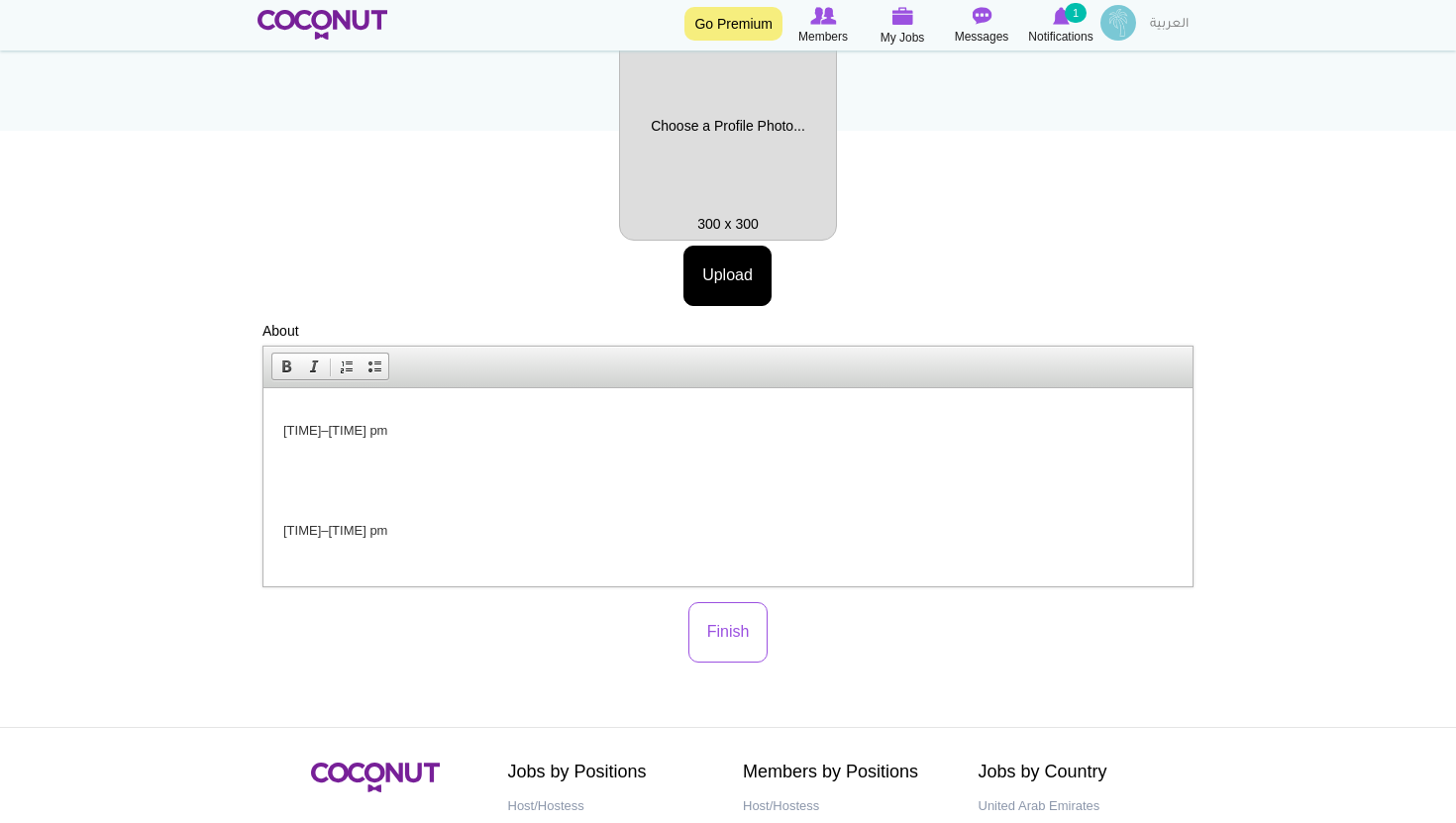 scroll, scrollTop: 1191, scrollLeft: 0, axis: vertical 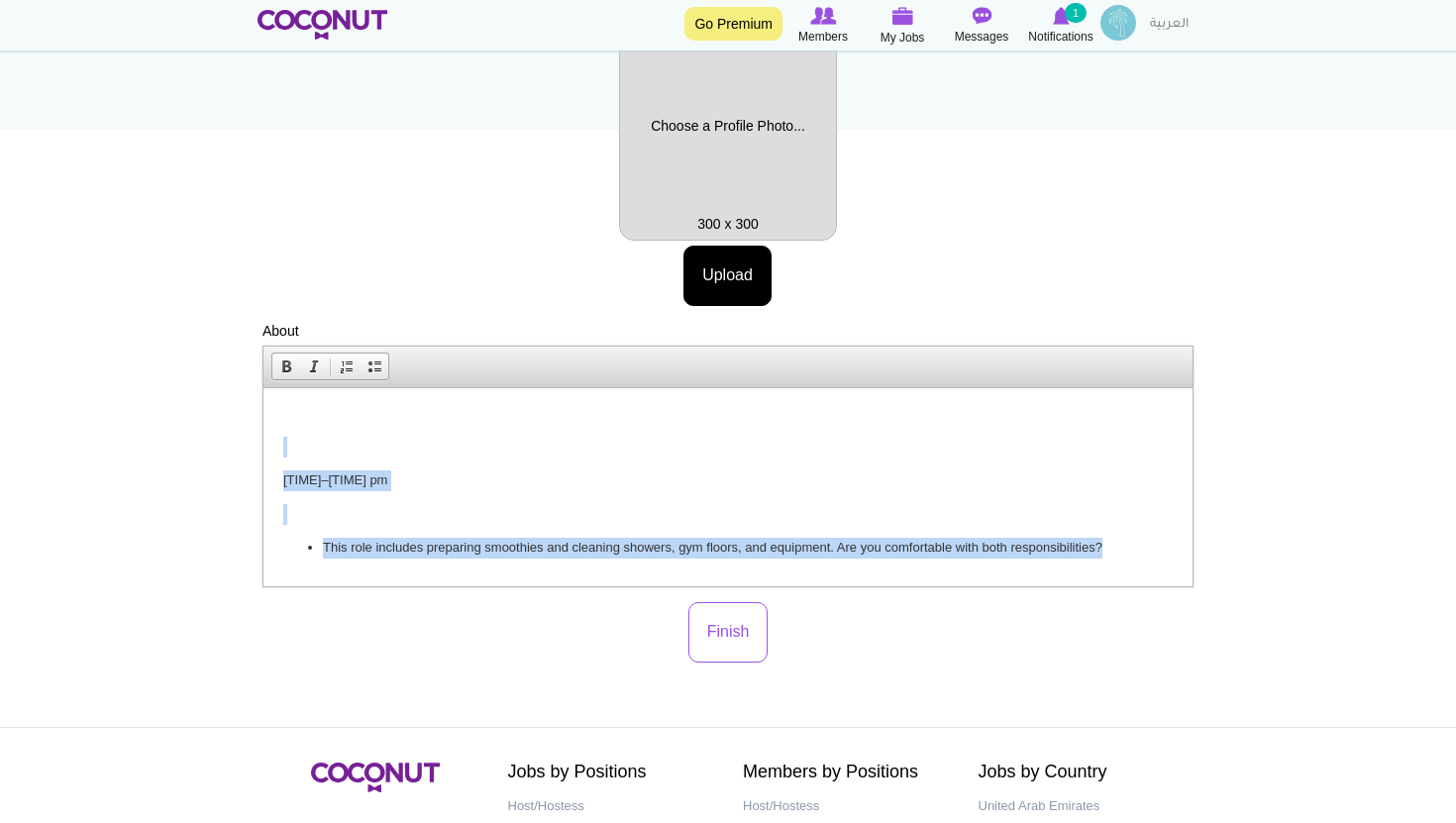 drag, startPoint x: 1128, startPoint y: 523, endPoint x: 263, endPoint y: 457, distance: 867.51427 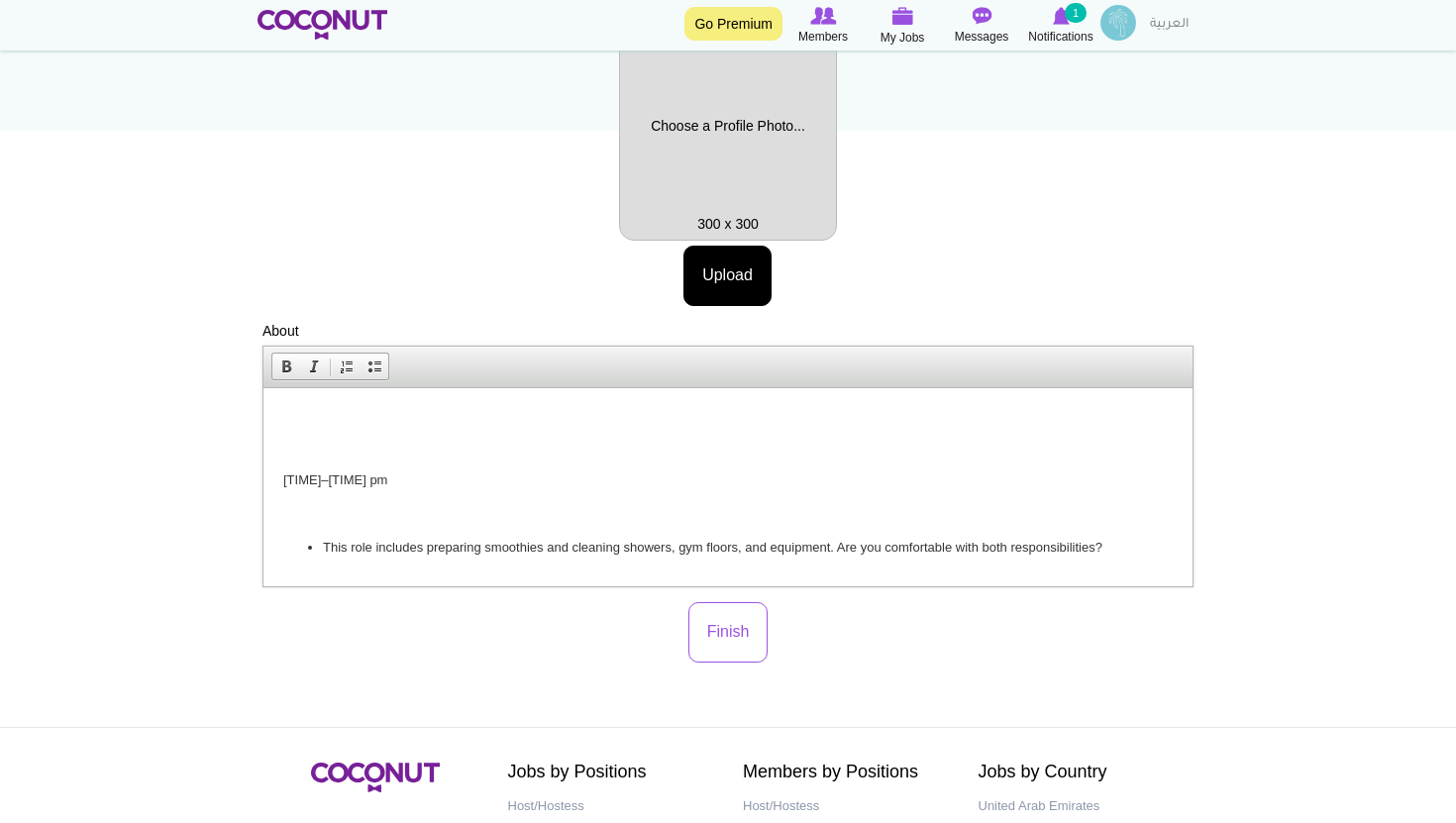 scroll, scrollTop: 1116, scrollLeft: 0, axis: vertical 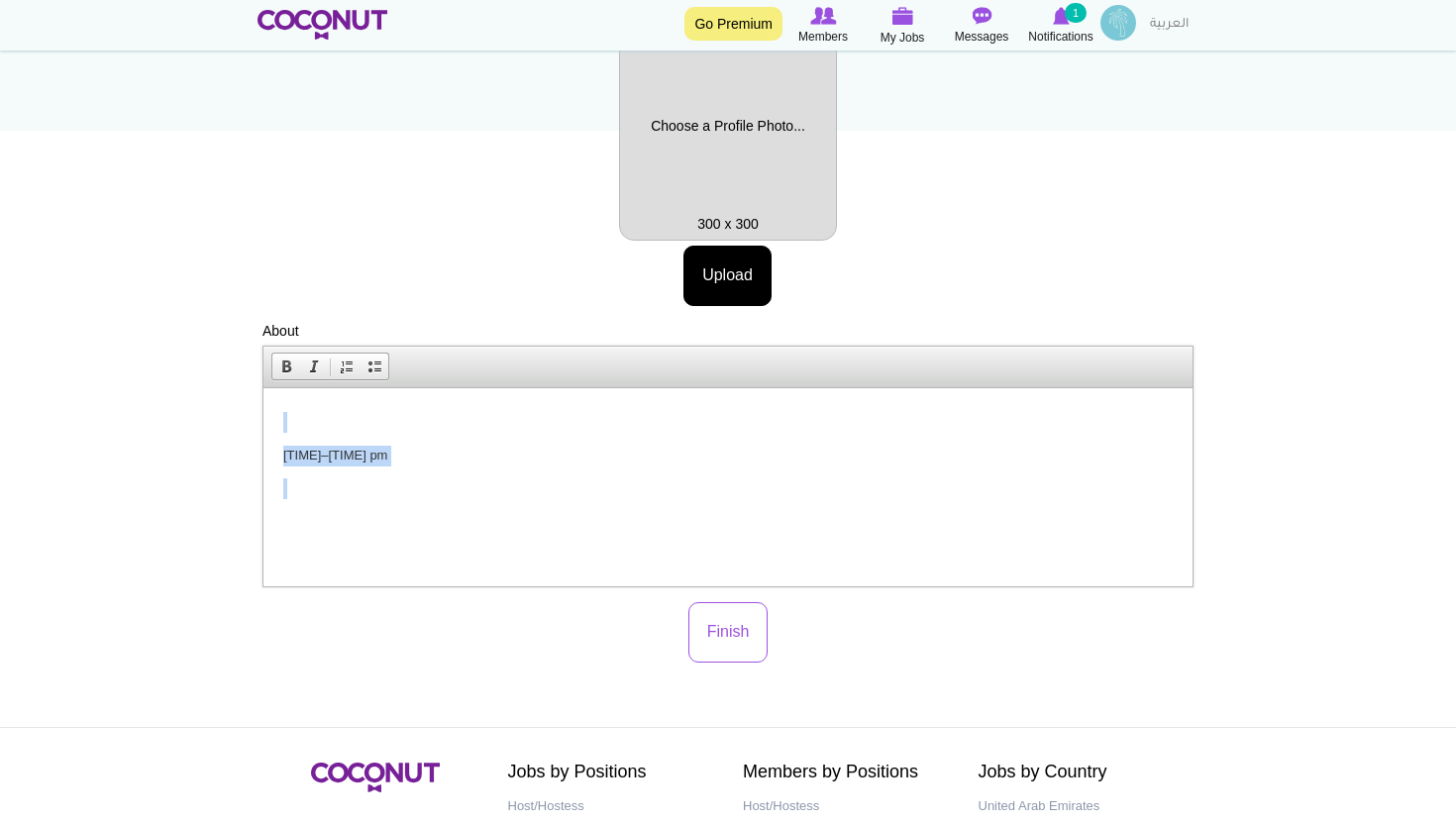 drag, startPoint x: 340, startPoint y: 506, endPoint x: 287, endPoint y: 430, distance: 92.65528 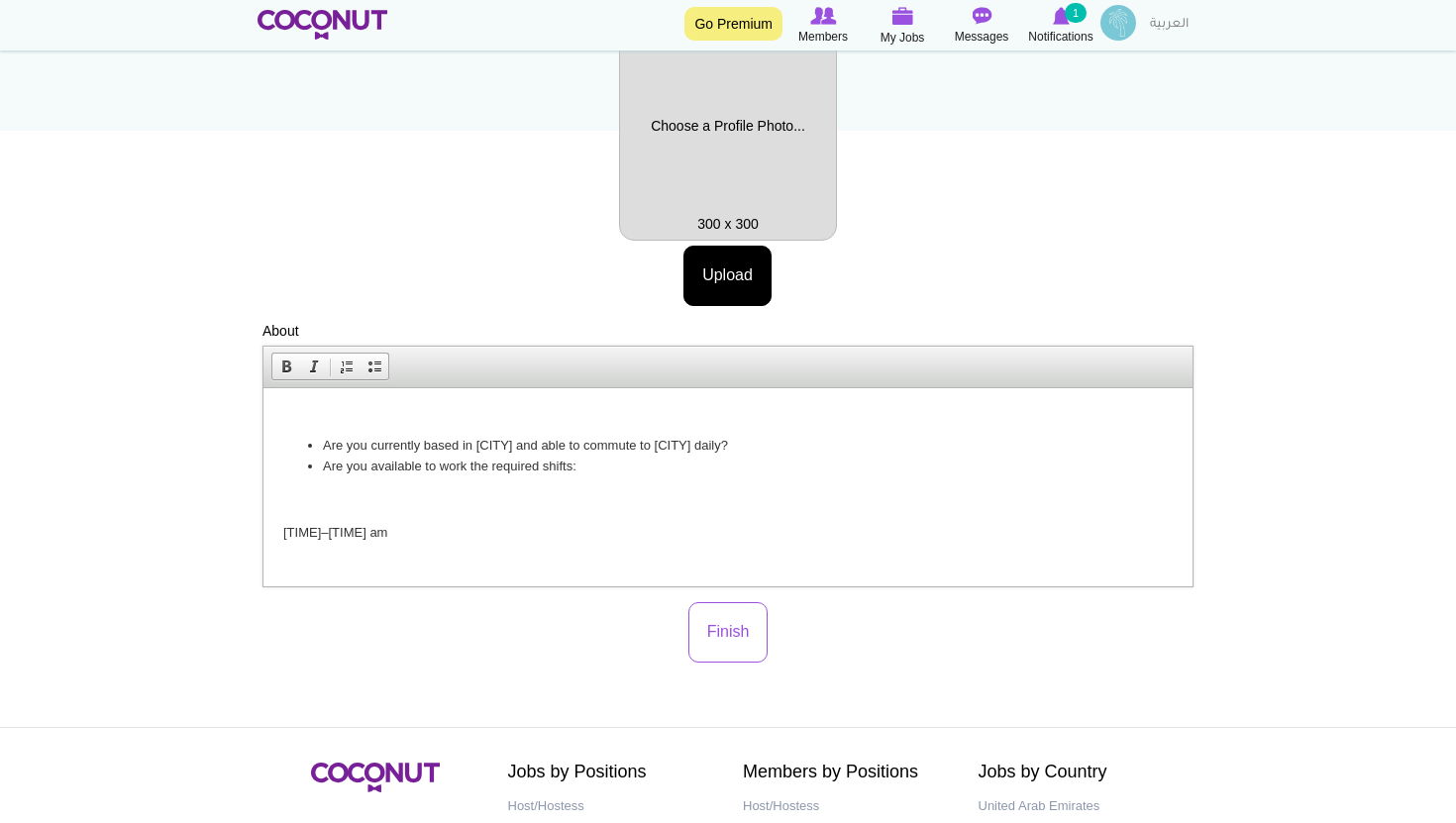 scroll, scrollTop: 930, scrollLeft: 0, axis: vertical 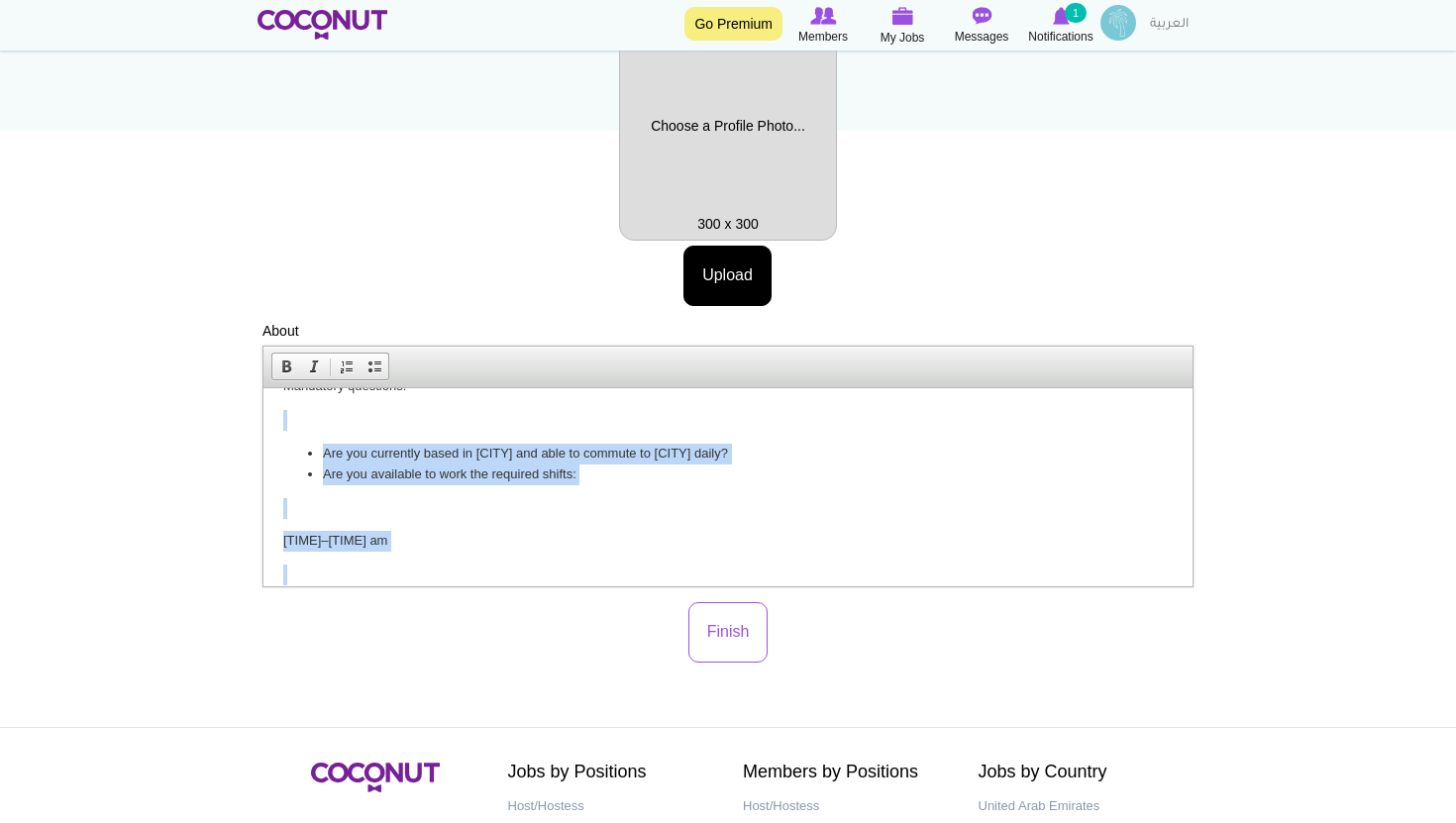 drag, startPoint x: 391, startPoint y: 560, endPoint x: 265, endPoint y: 416, distance: 191.34262 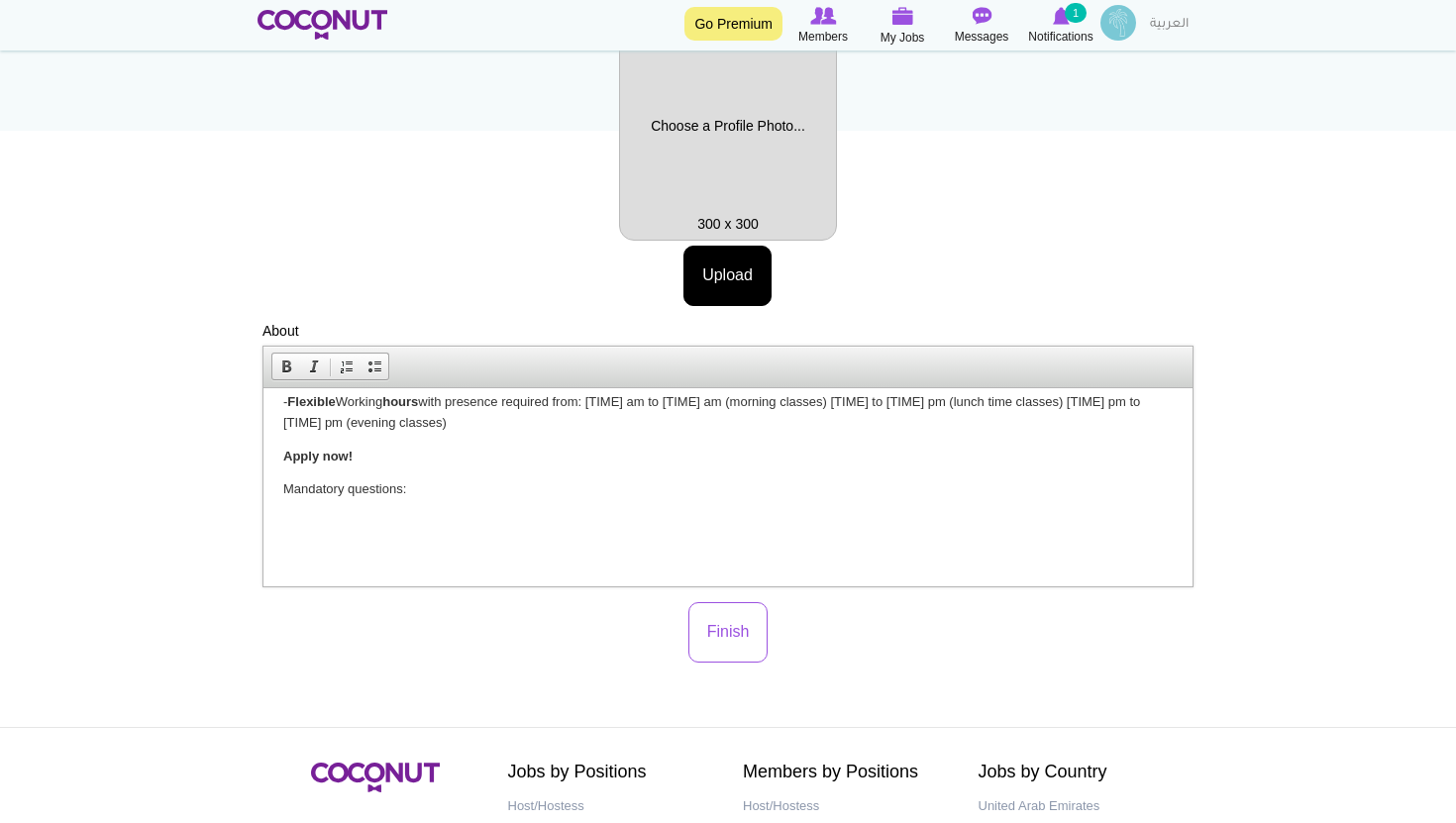 scroll, scrollTop: 801, scrollLeft: 0, axis: vertical 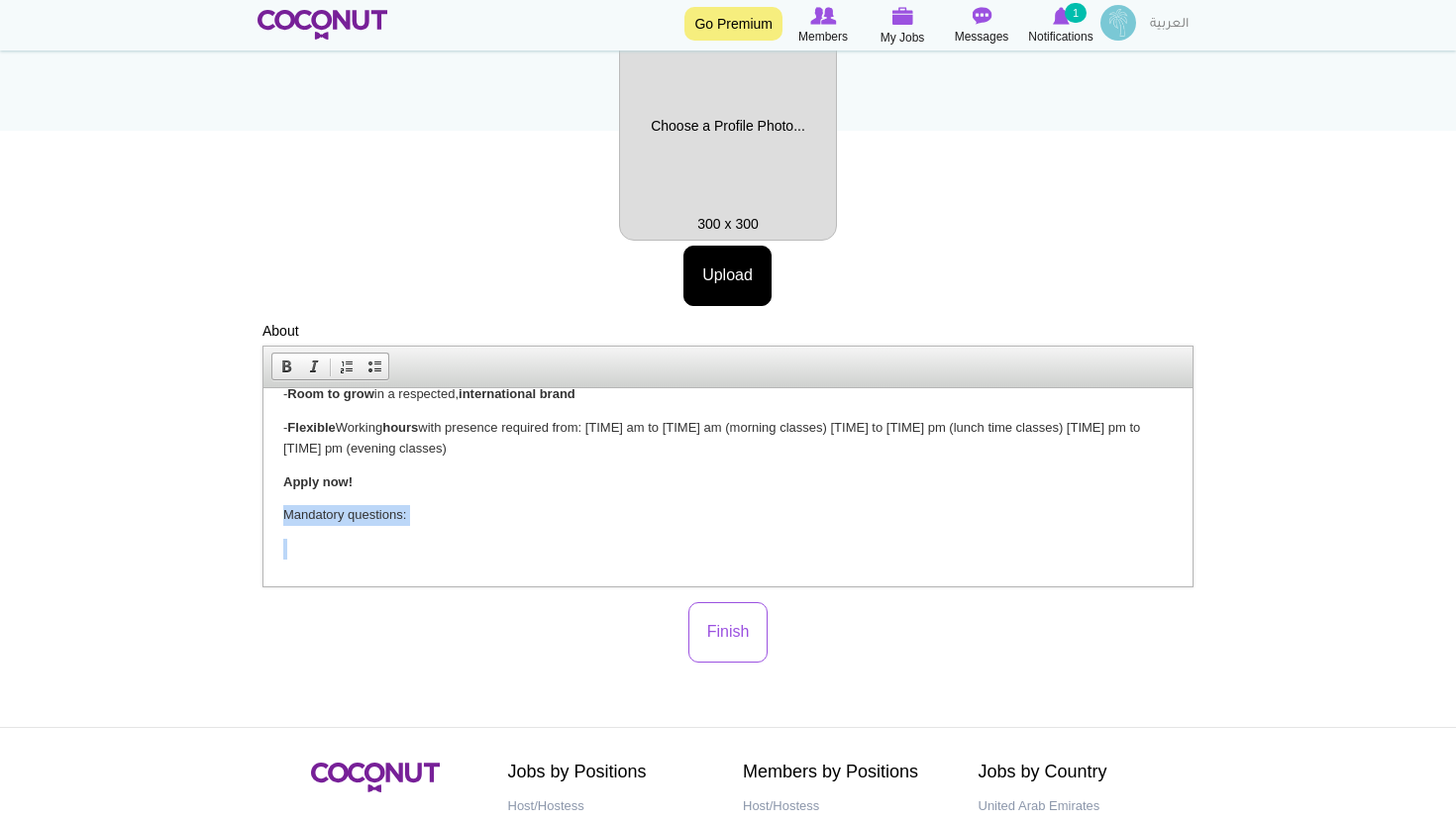 drag, startPoint x: 366, startPoint y: 563, endPoint x: 263, endPoint y: 519, distance: 112.00446 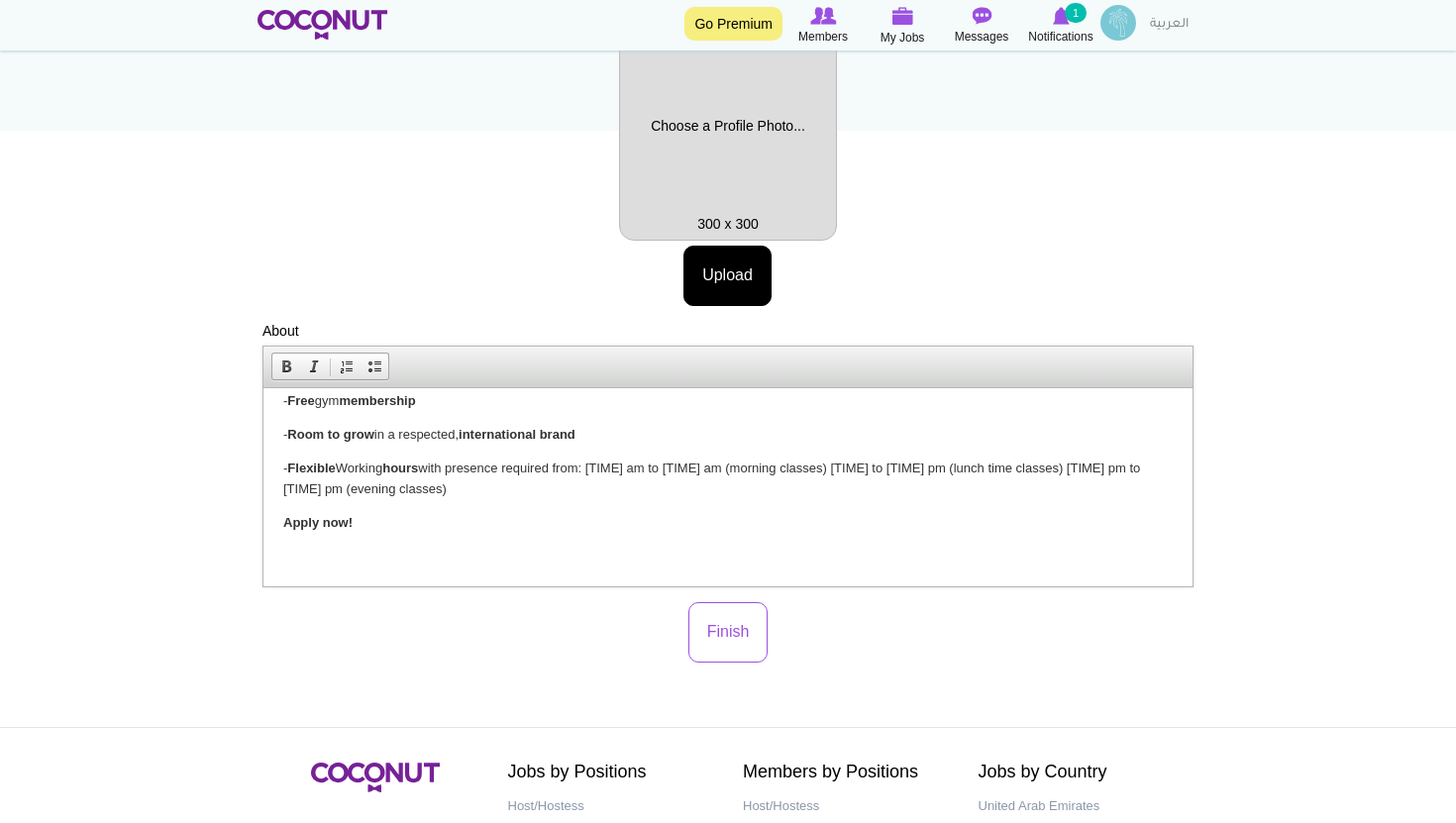 scroll, scrollTop: 727, scrollLeft: 0, axis: vertical 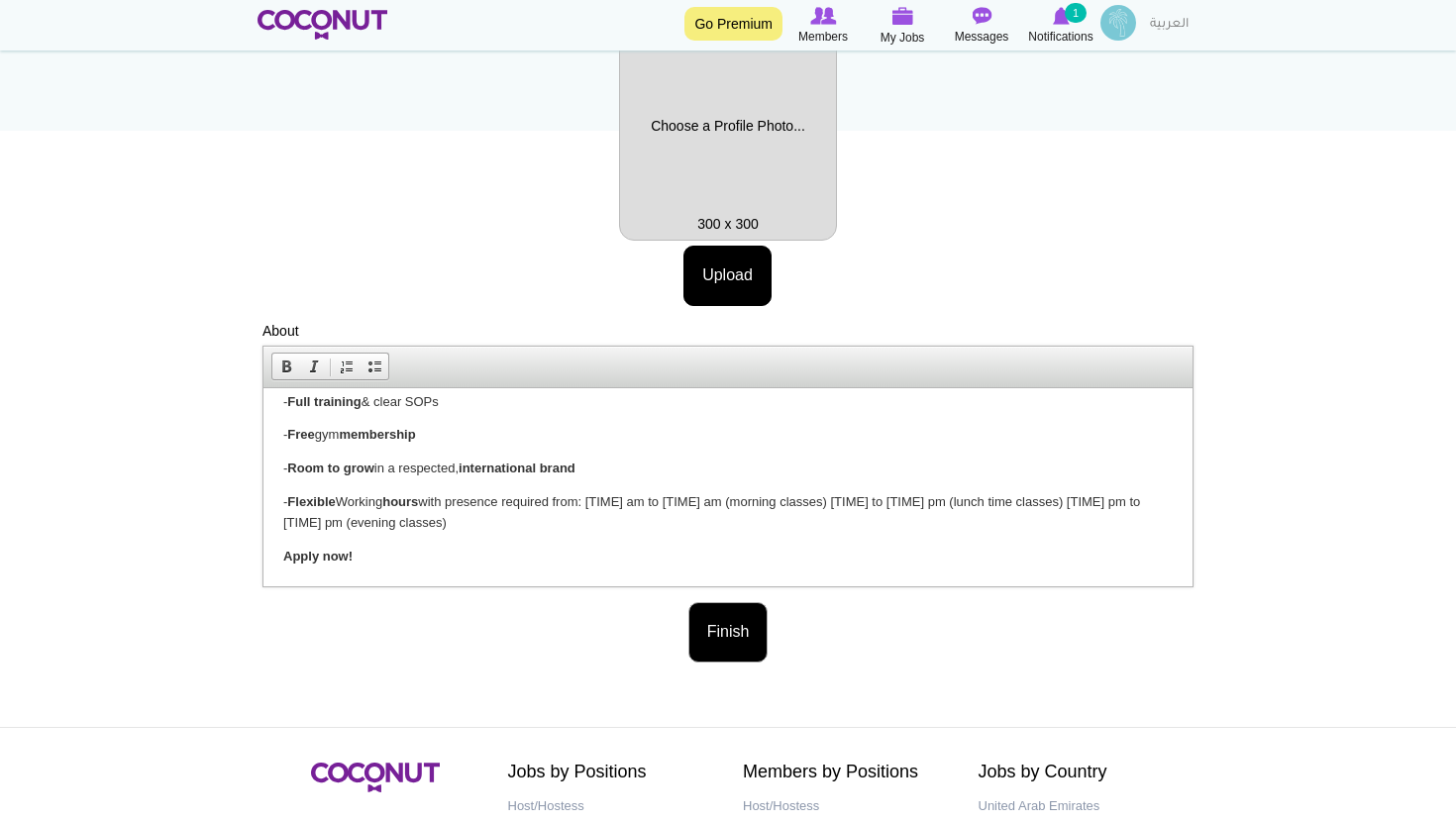 click on "Finish" at bounding box center [728, 632] 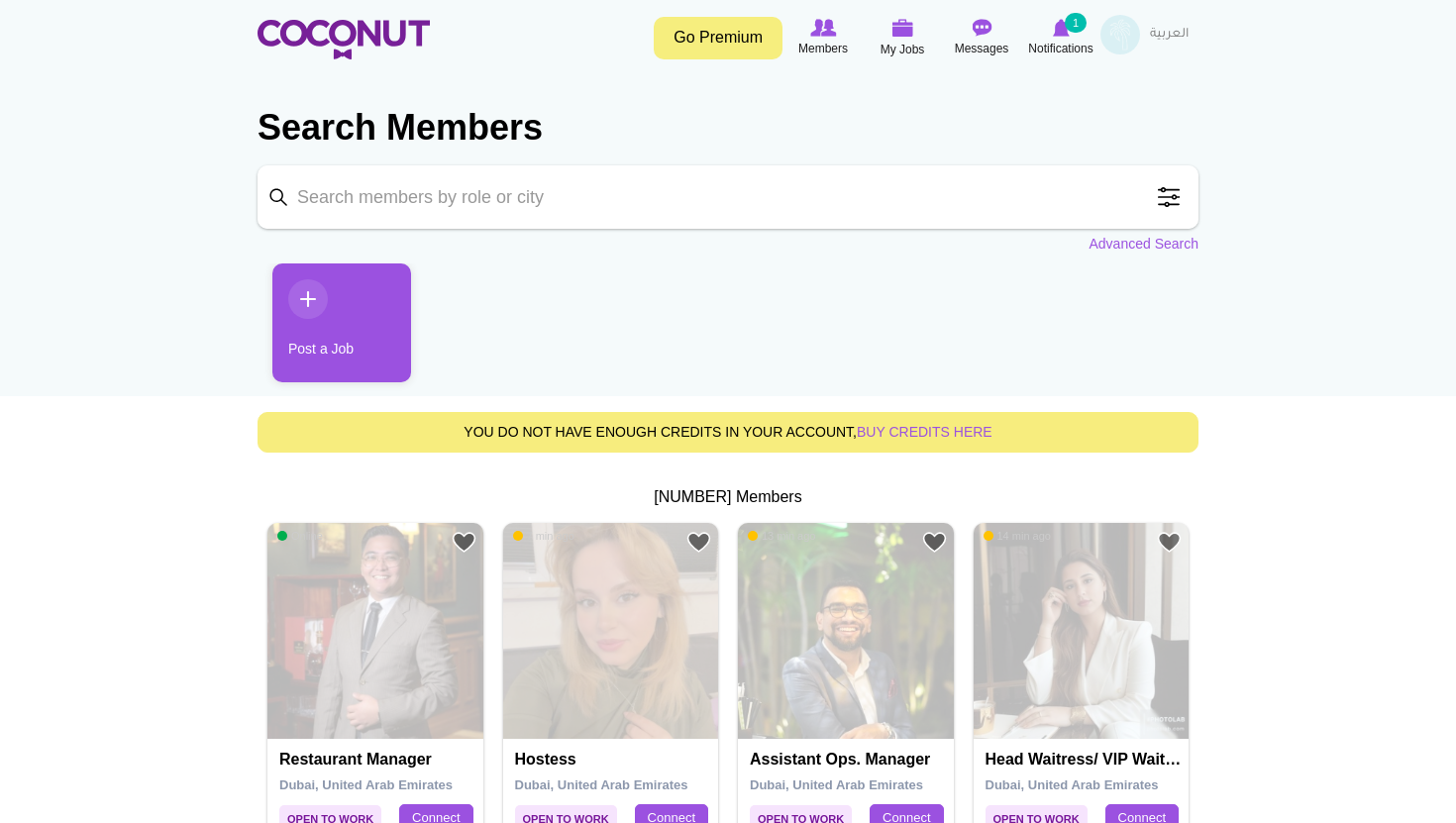 scroll, scrollTop: 0, scrollLeft: 0, axis: both 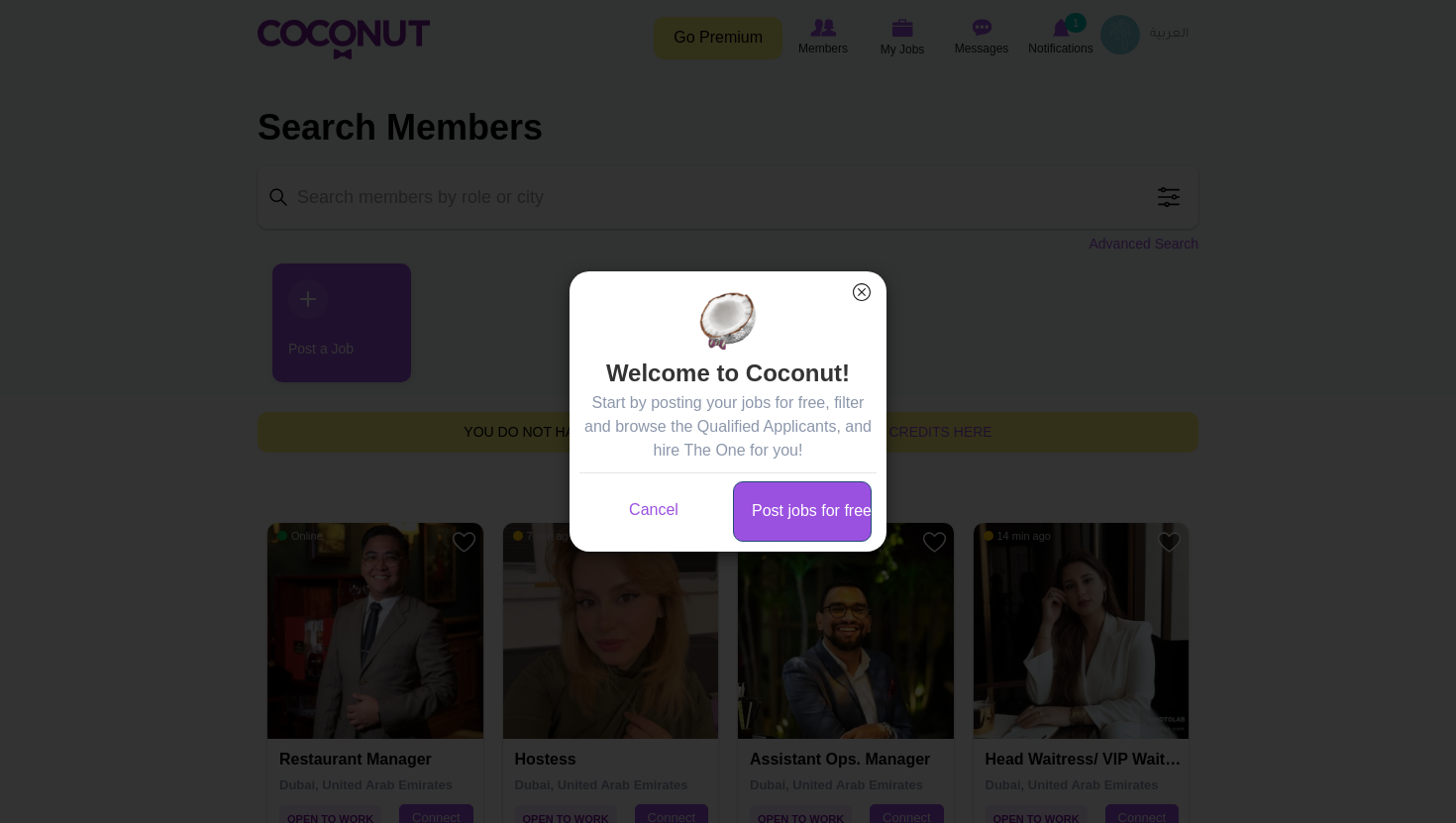 click on "Post jobs for free" at bounding box center (802, 511) 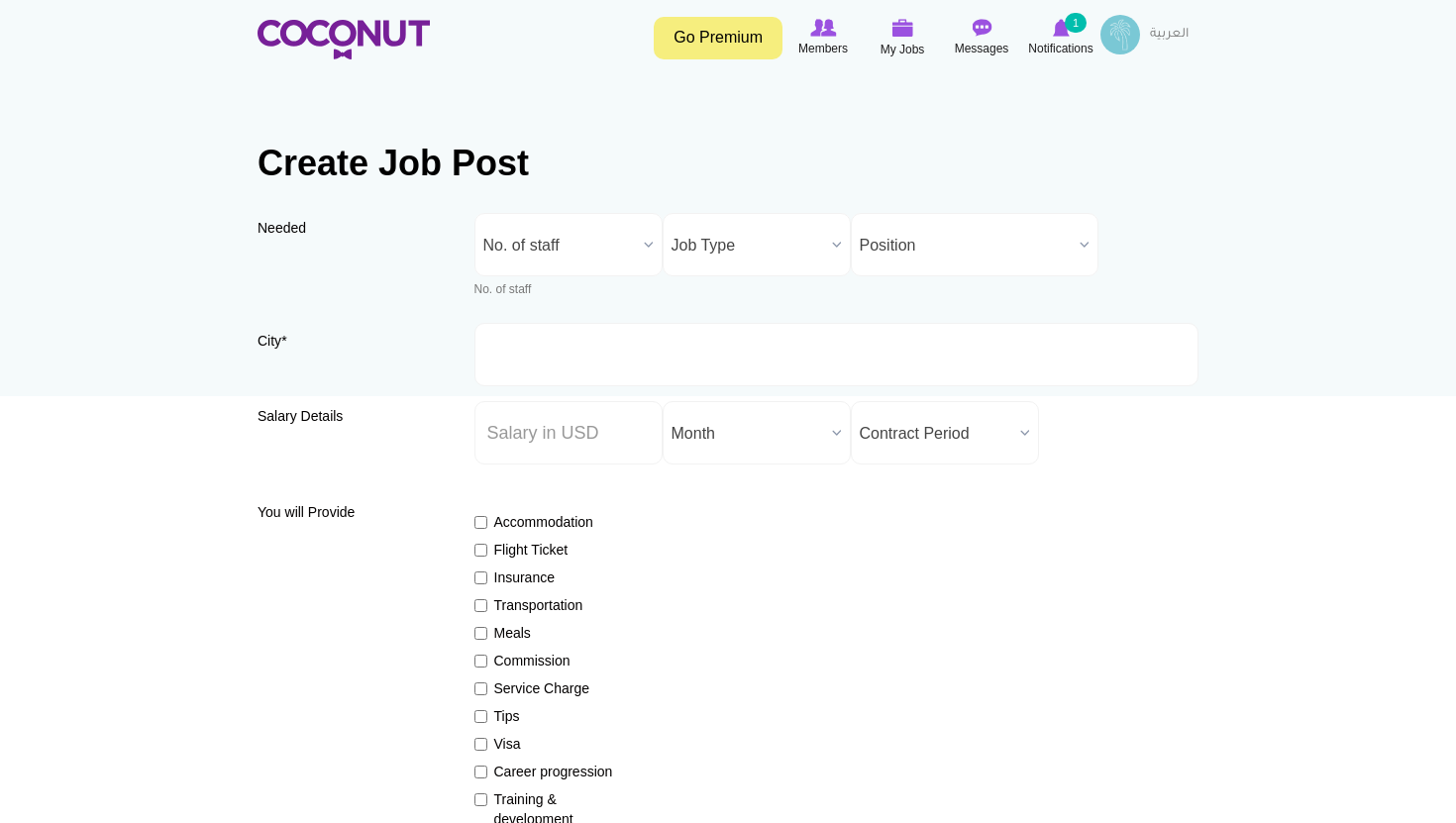 scroll, scrollTop: 0, scrollLeft: 0, axis: both 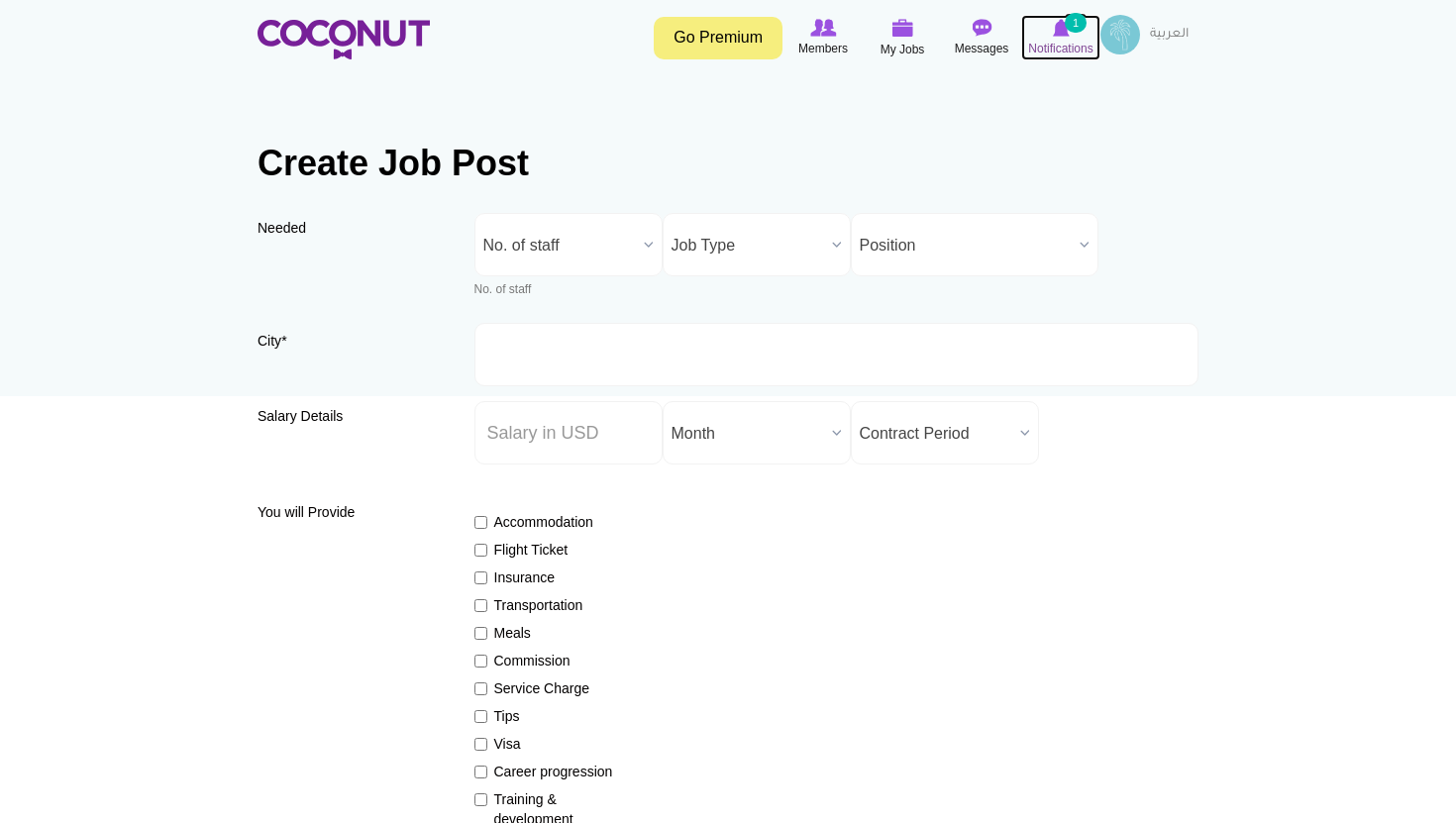 click on "1" at bounding box center [1076, 23] 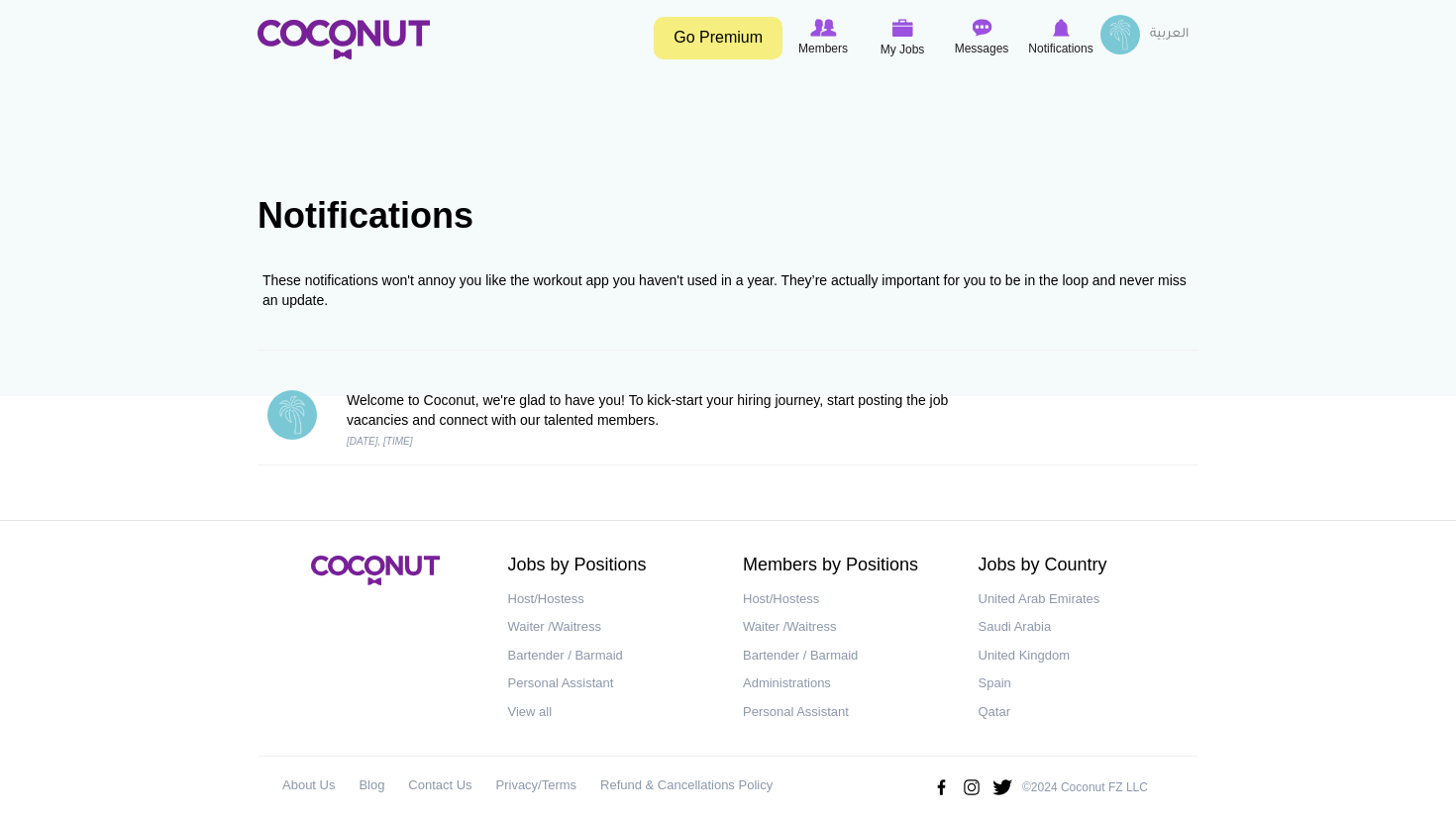 scroll, scrollTop: 0, scrollLeft: 0, axis: both 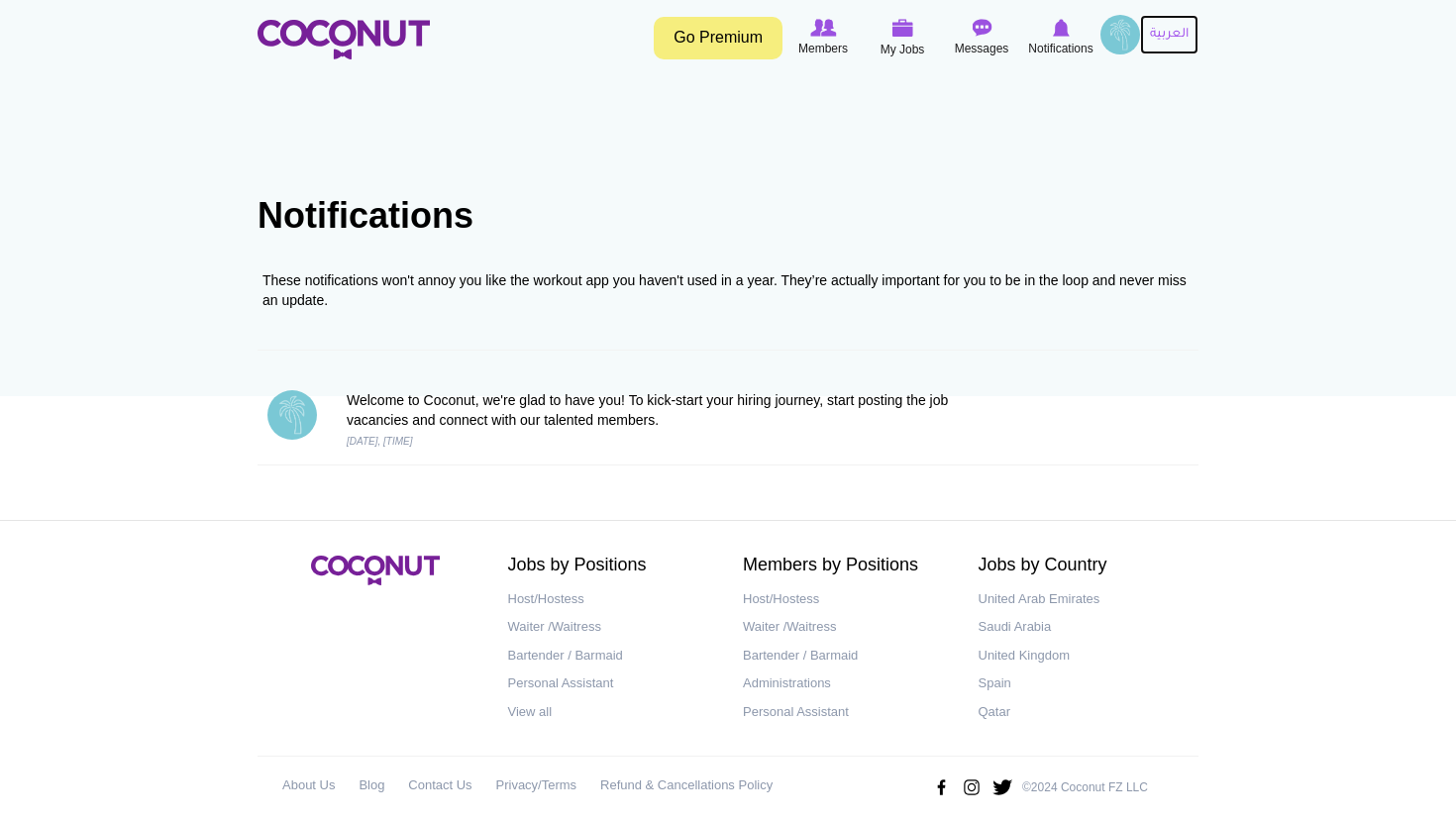 click on "العربية" at bounding box center [1169, 35] 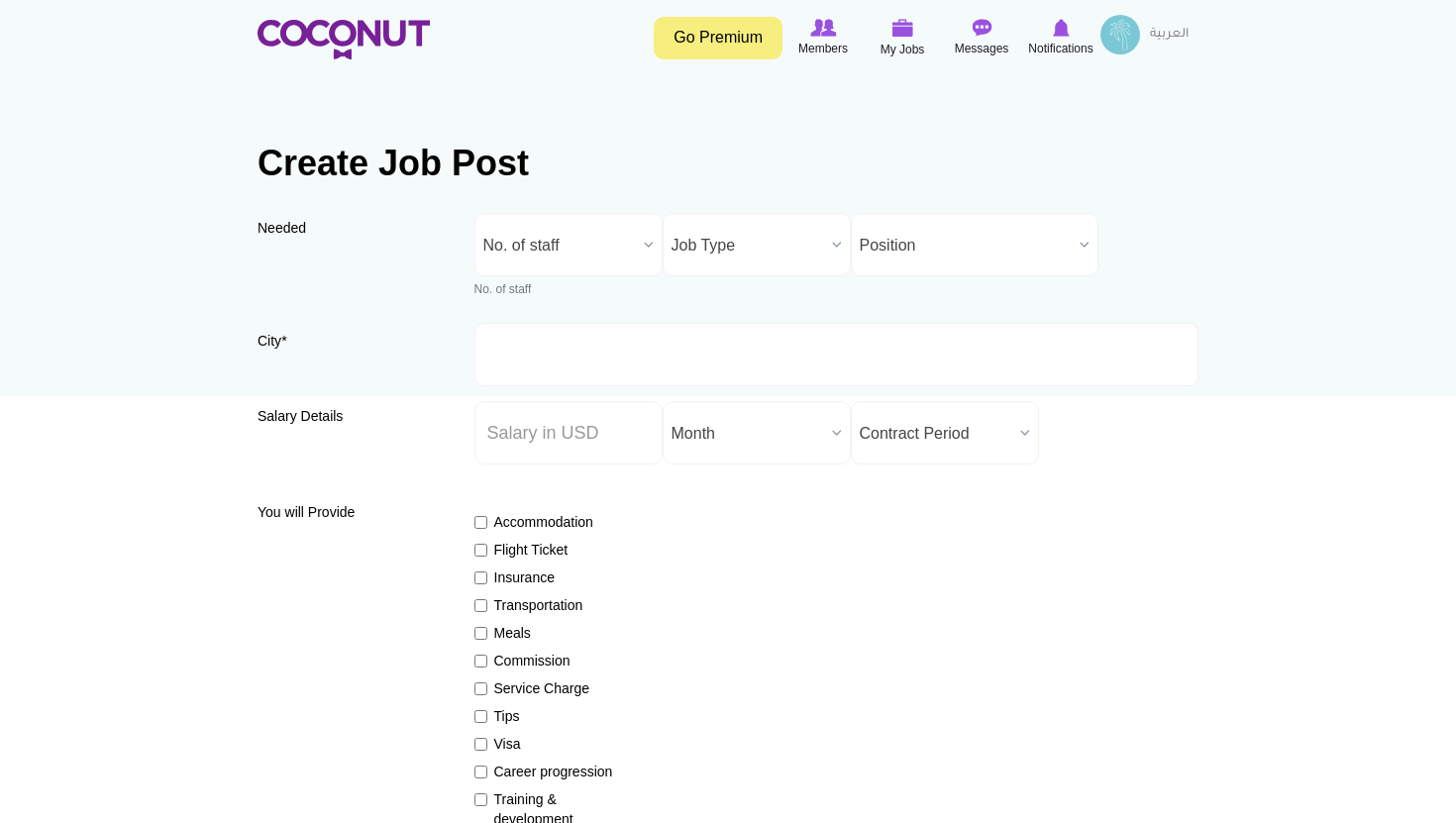 scroll, scrollTop: 0, scrollLeft: 0, axis: both 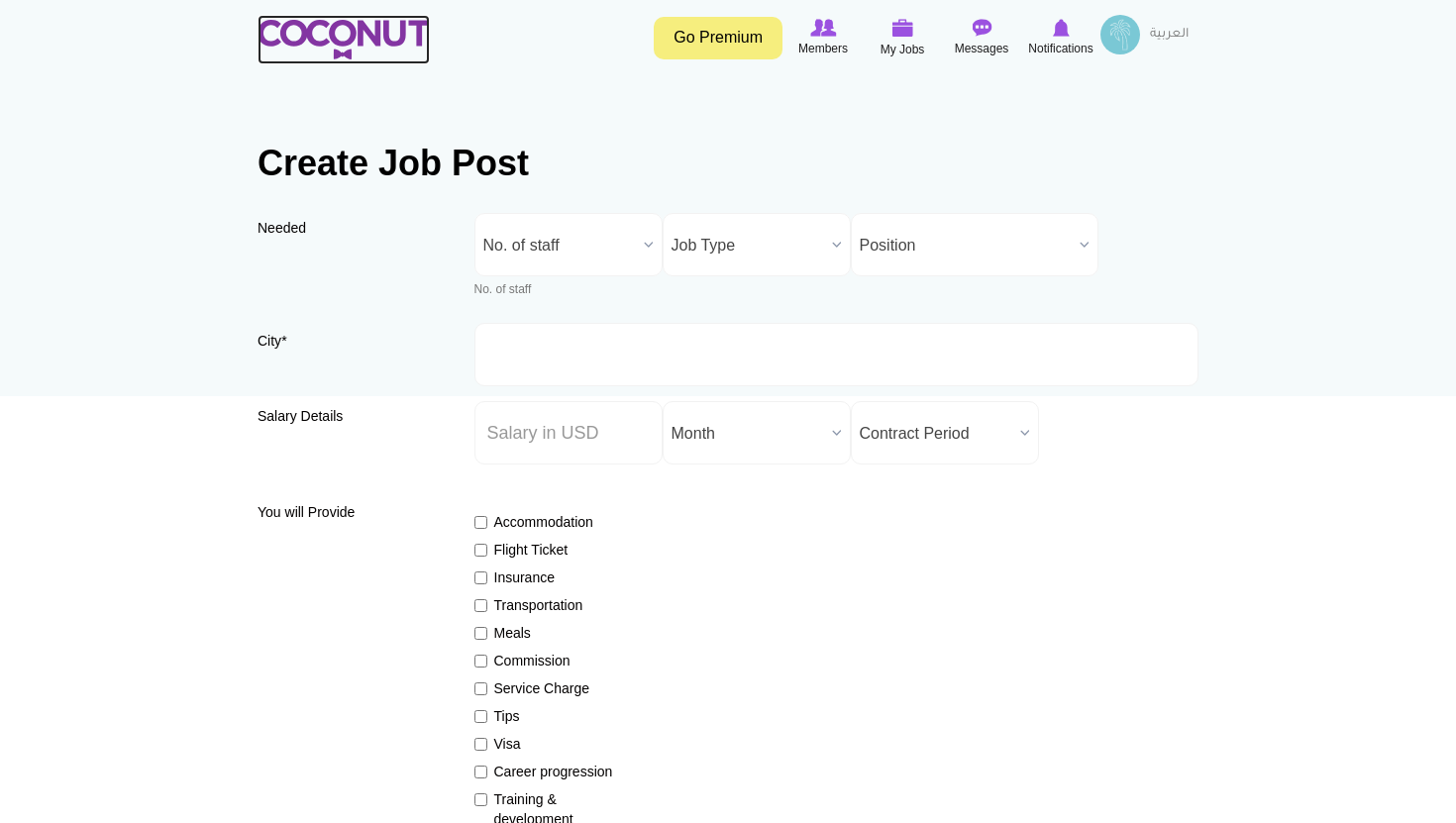 click at bounding box center (344, 40) 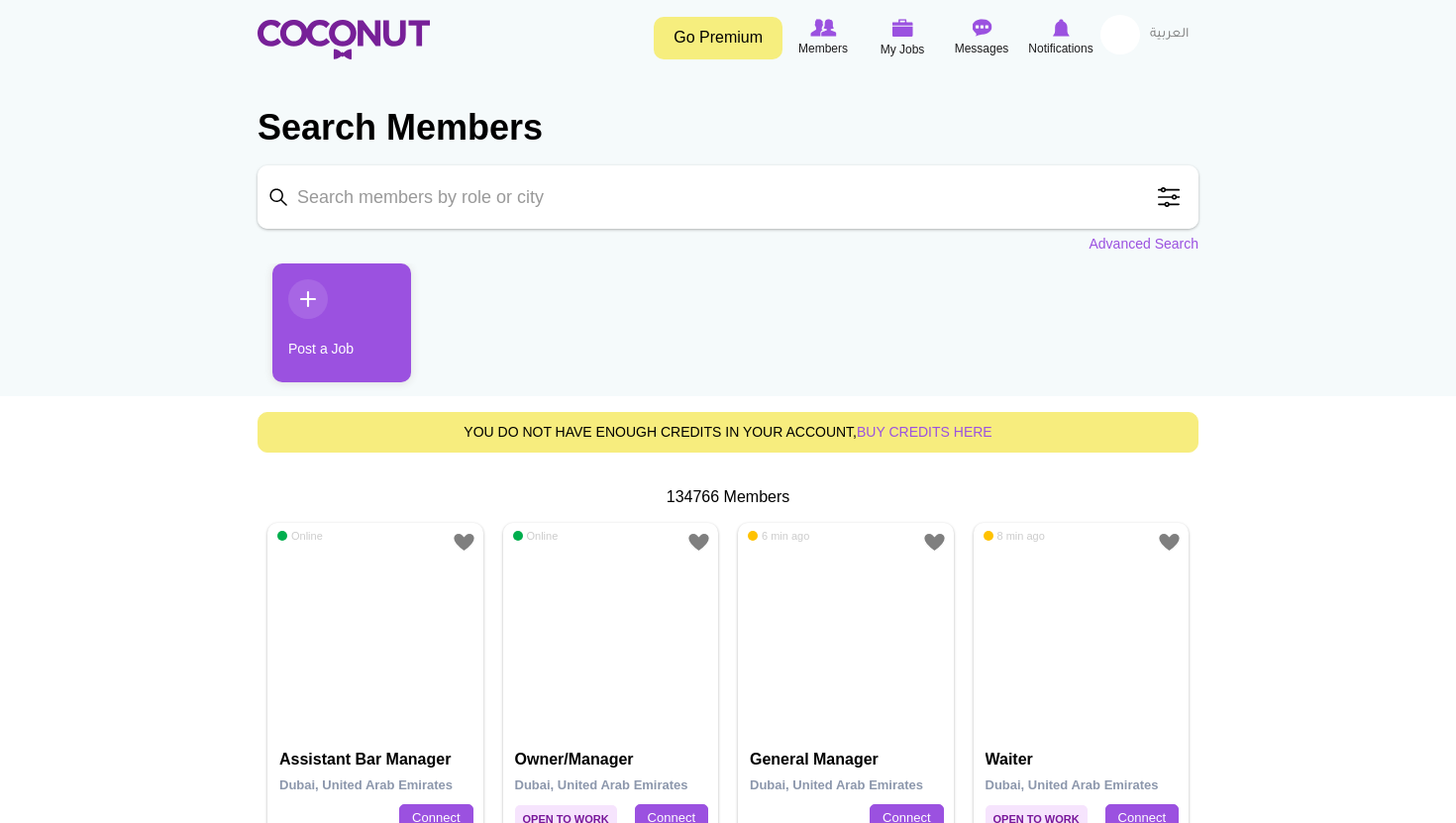 scroll, scrollTop: 0, scrollLeft: 0, axis: both 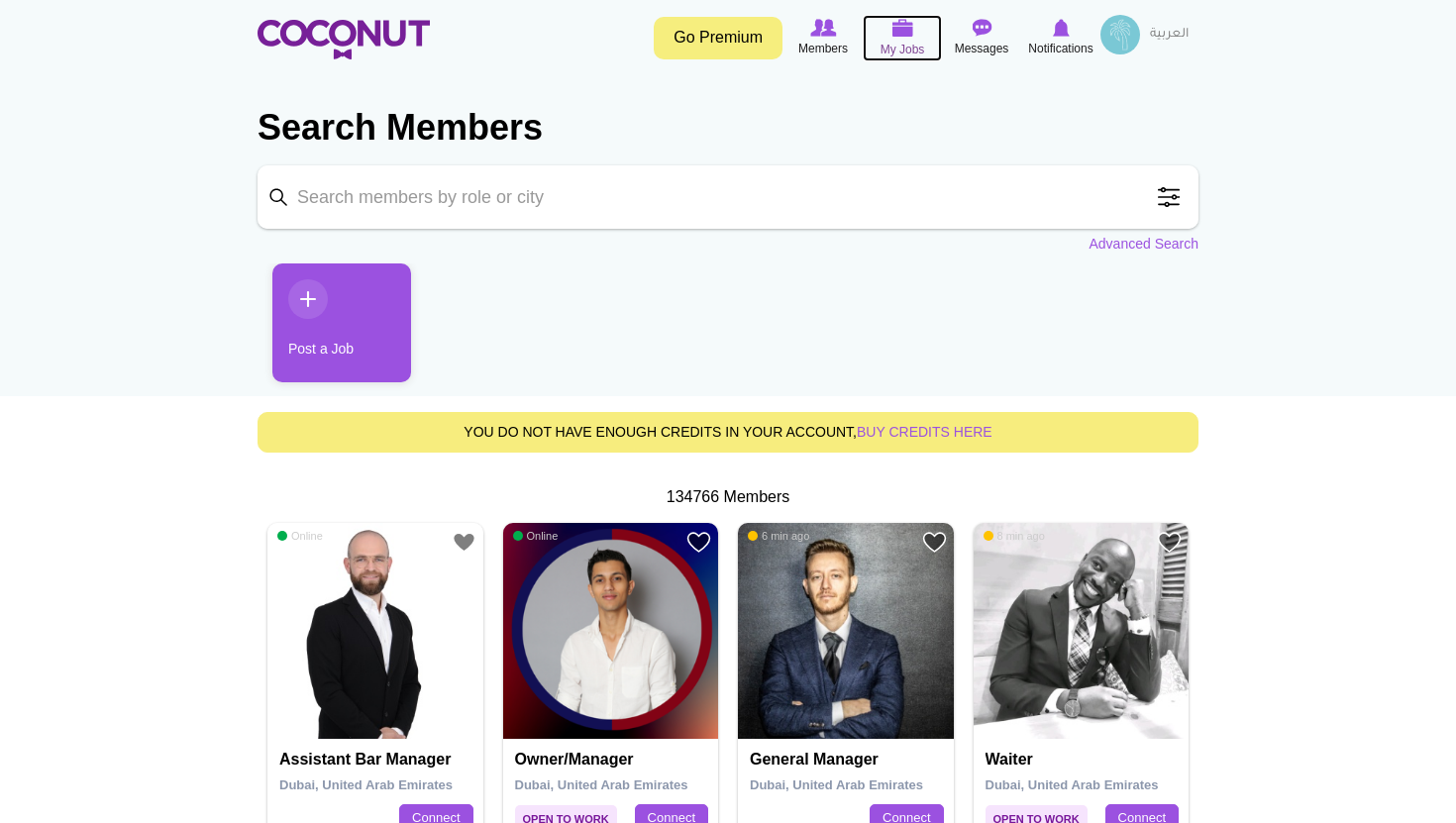click on "My Jobs" at bounding box center (902, 50) 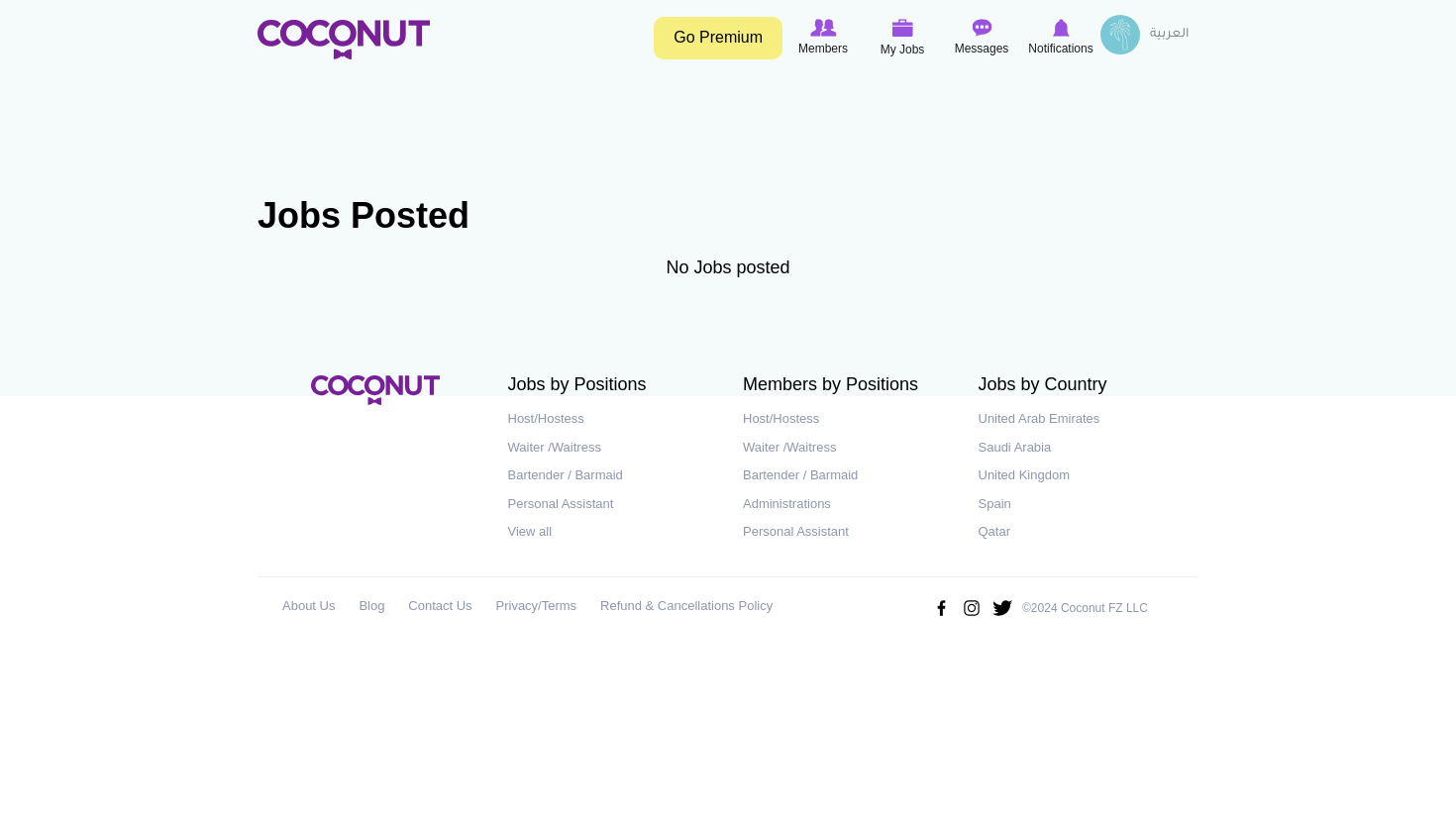 scroll, scrollTop: 0, scrollLeft: 0, axis: both 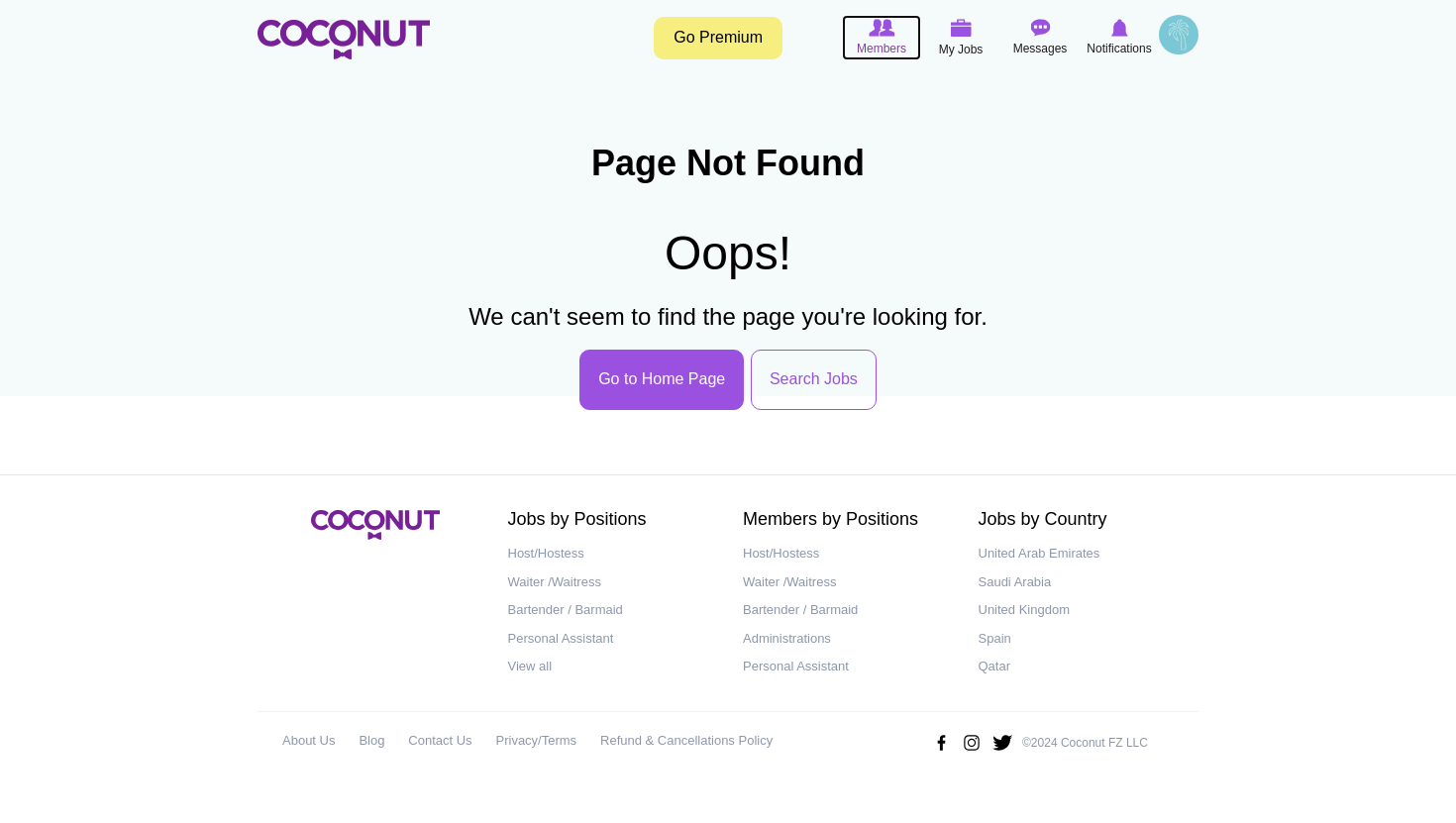 click on "Members" at bounding box center (882, 49) 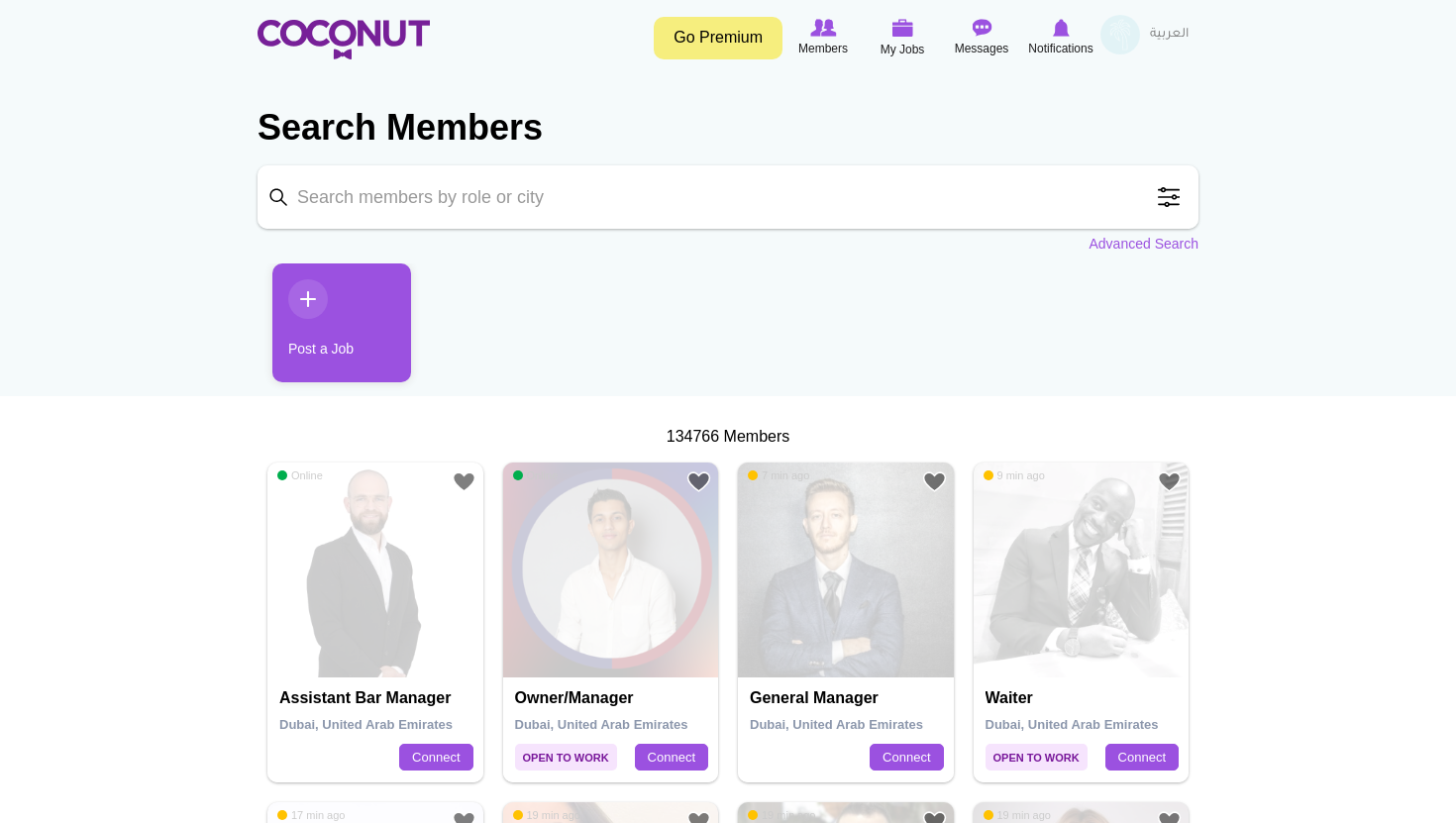 scroll, scrollTop: 0, scrollLeft: 0, axis: both 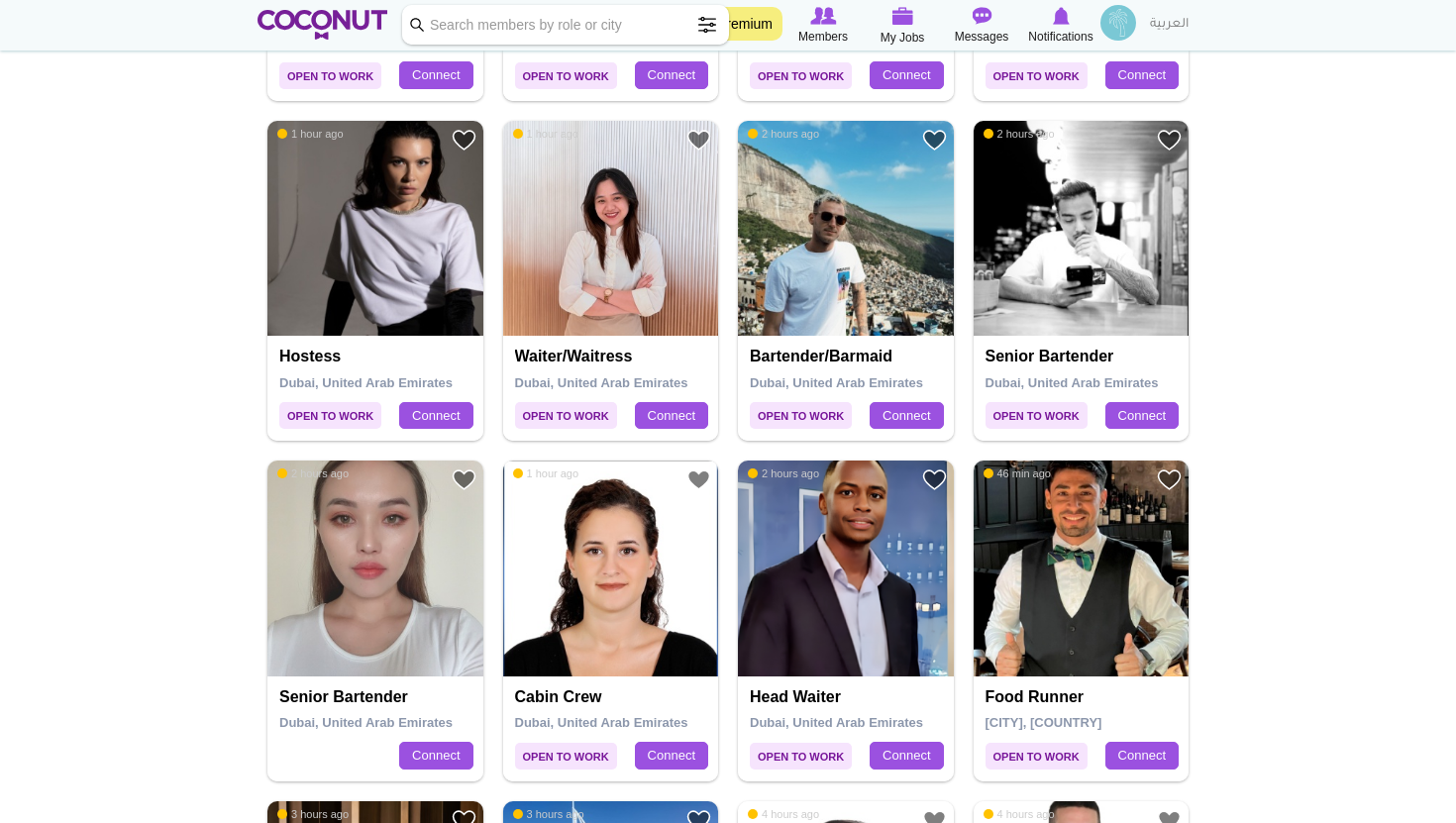 click on "Waiter/Waitress" at bounding box center [613, 357] 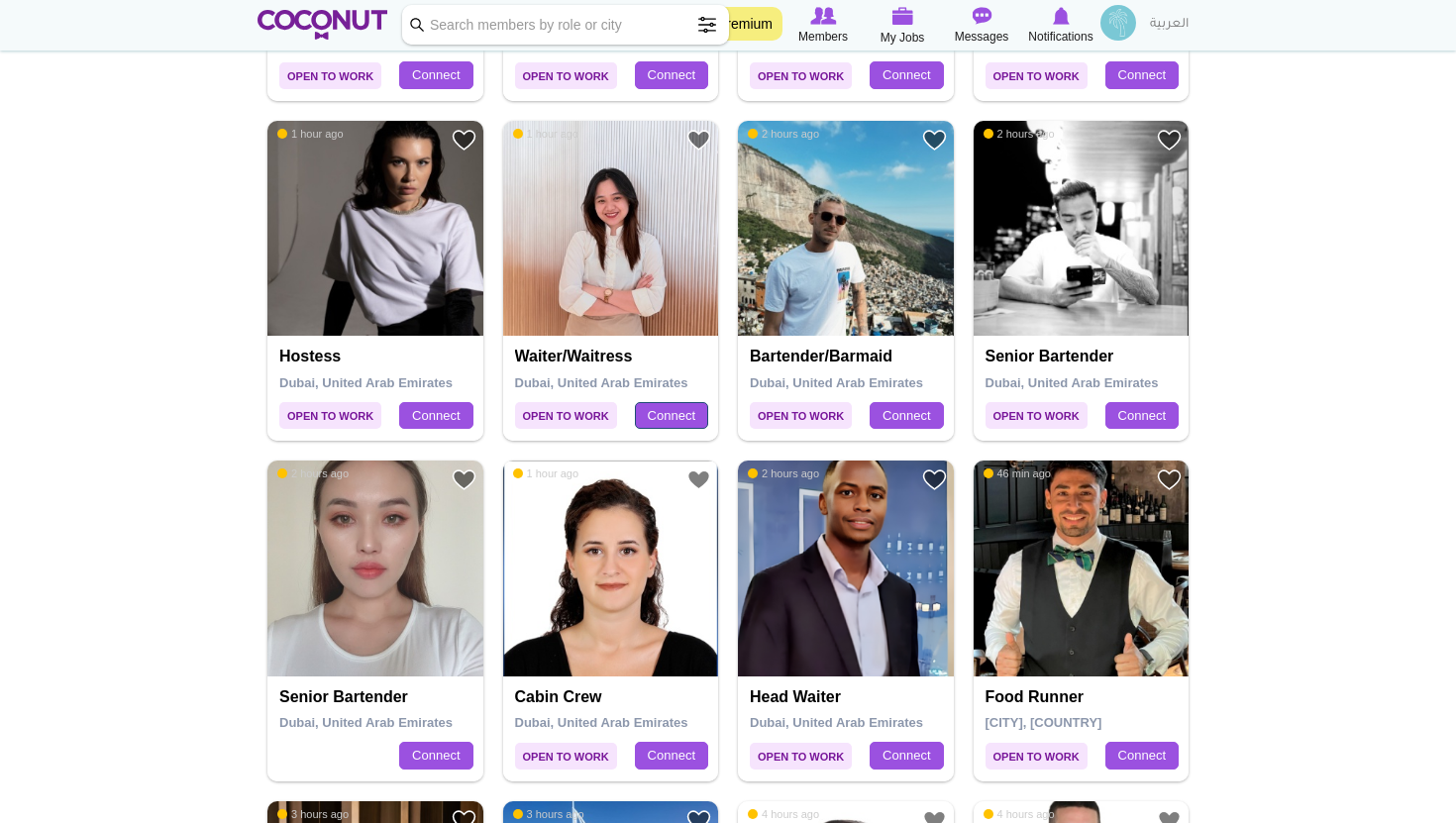 click on "Connect" at bounding box center [672, 416] 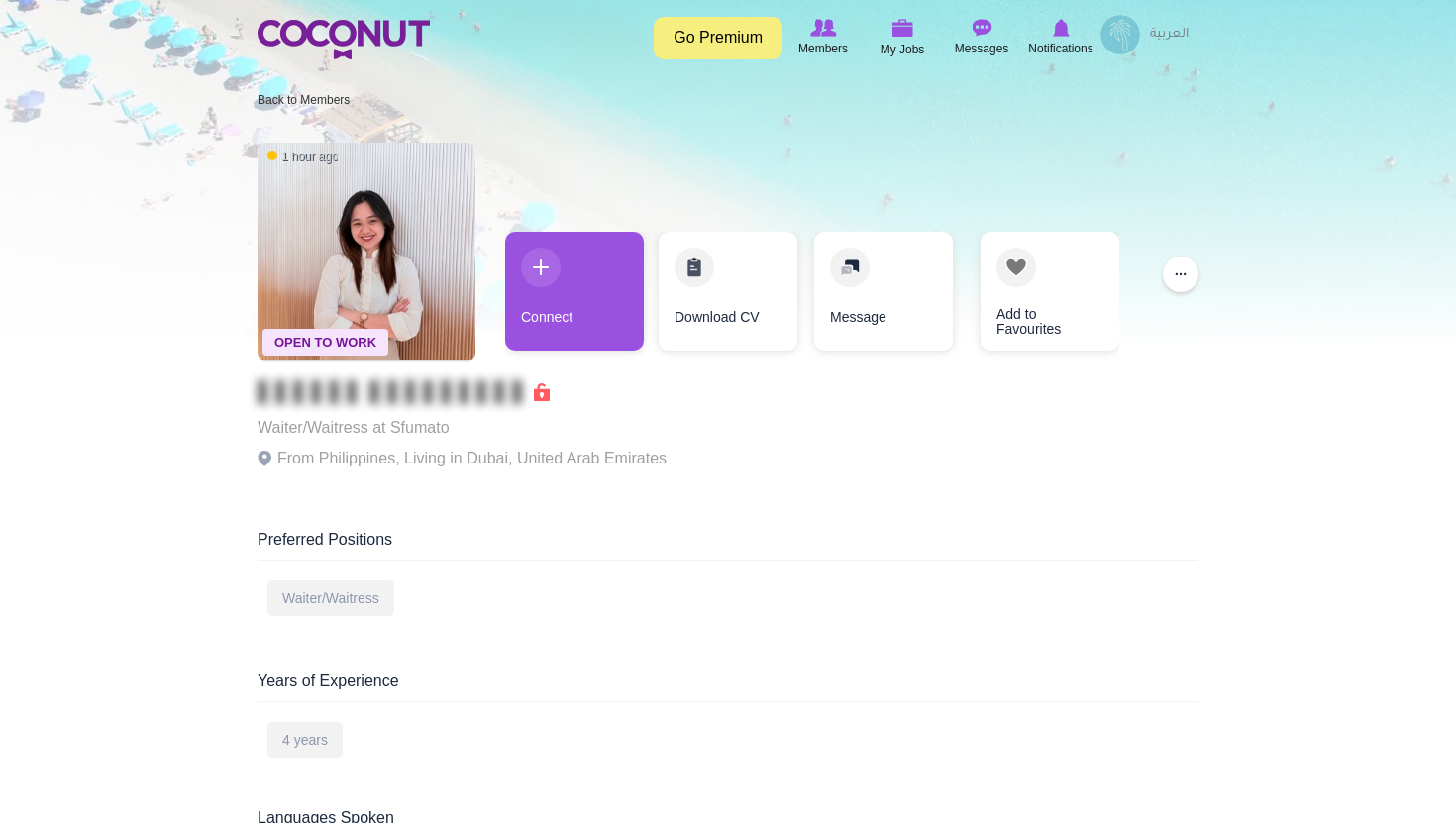 scroll, scrollTop: 0, scrollLeft: 0, axis: both 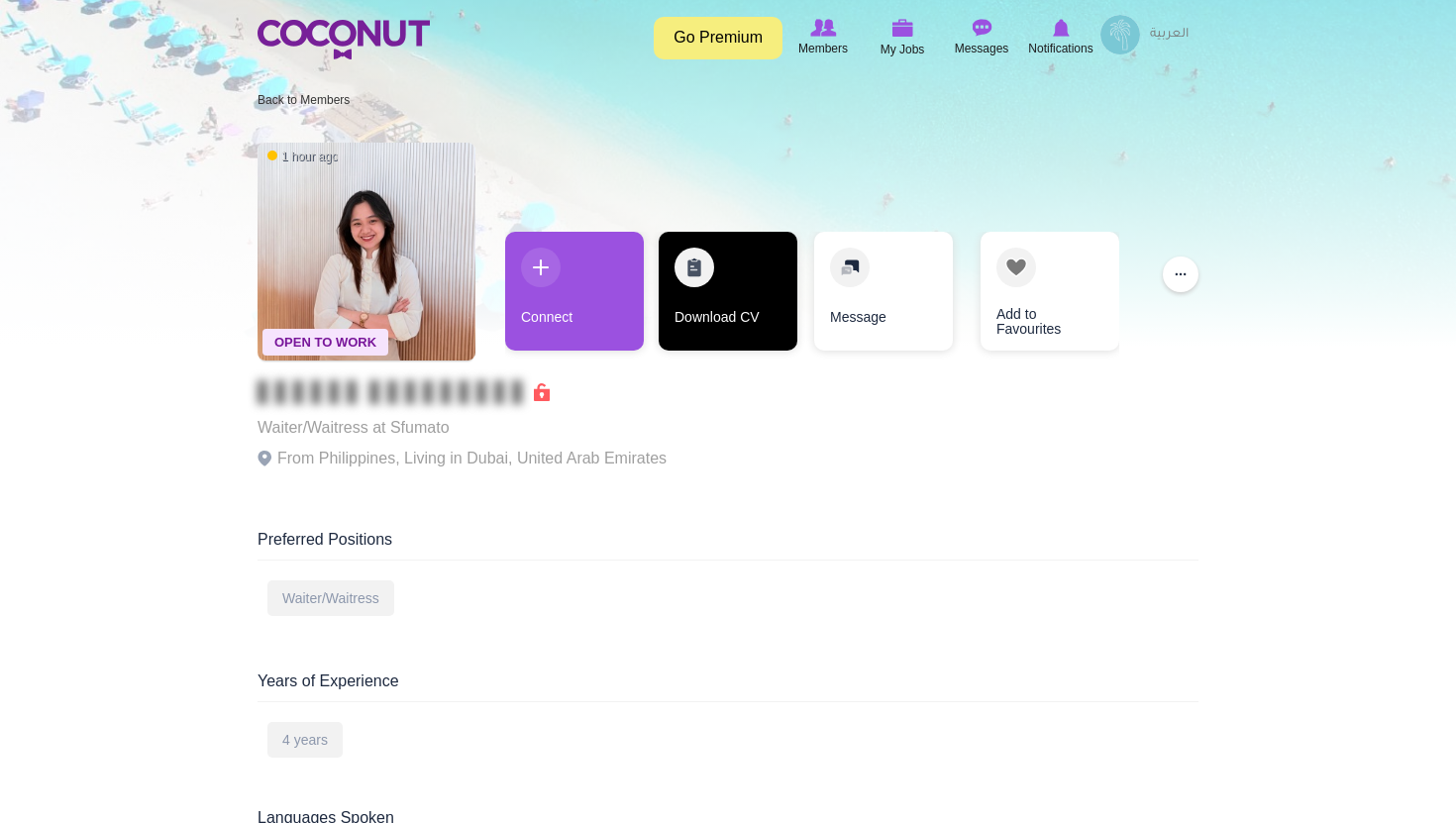 click on "Download CV" at bounding box center [728, 291] 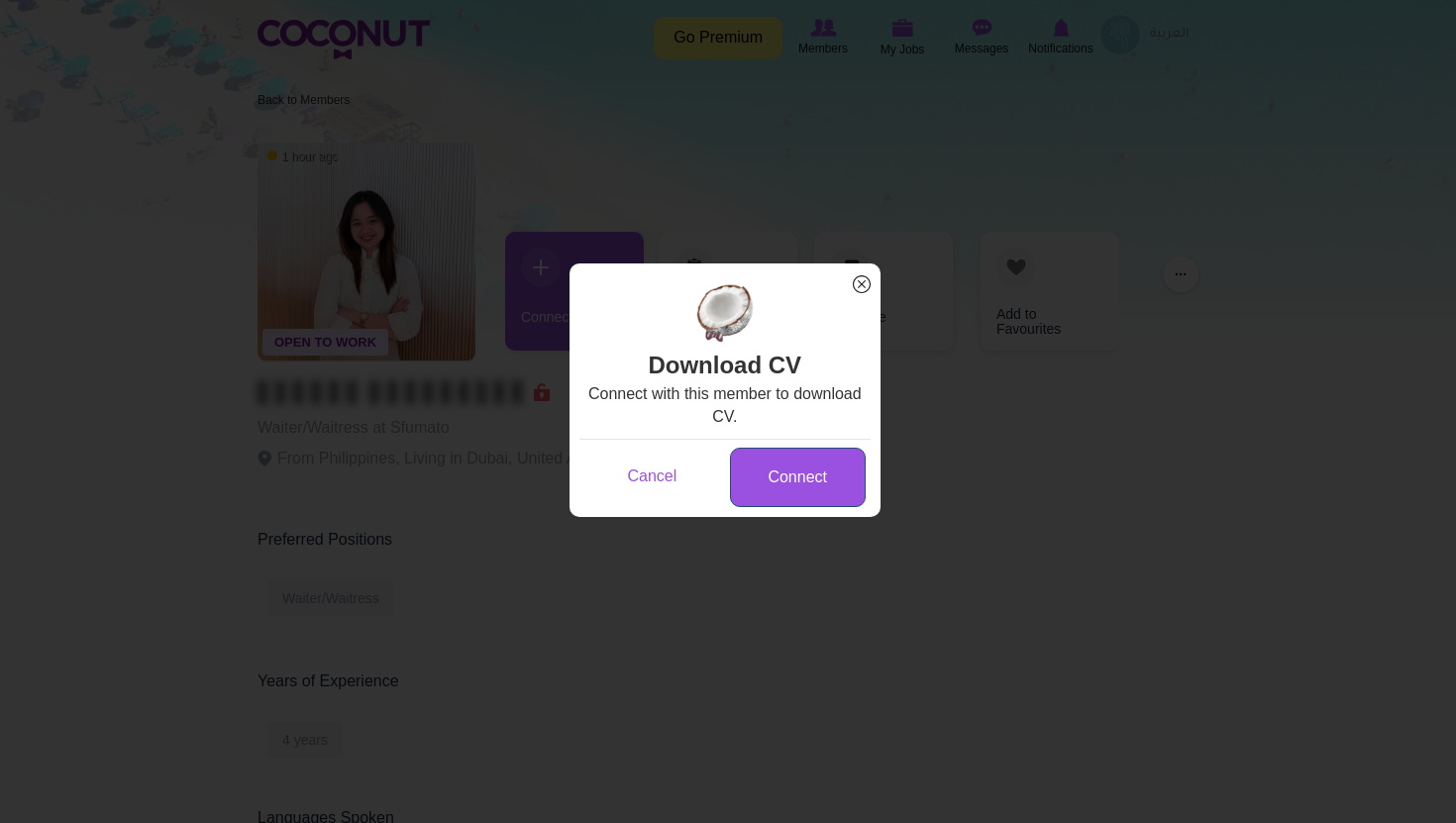 click on "Connect" at bounding box center (797, 477) 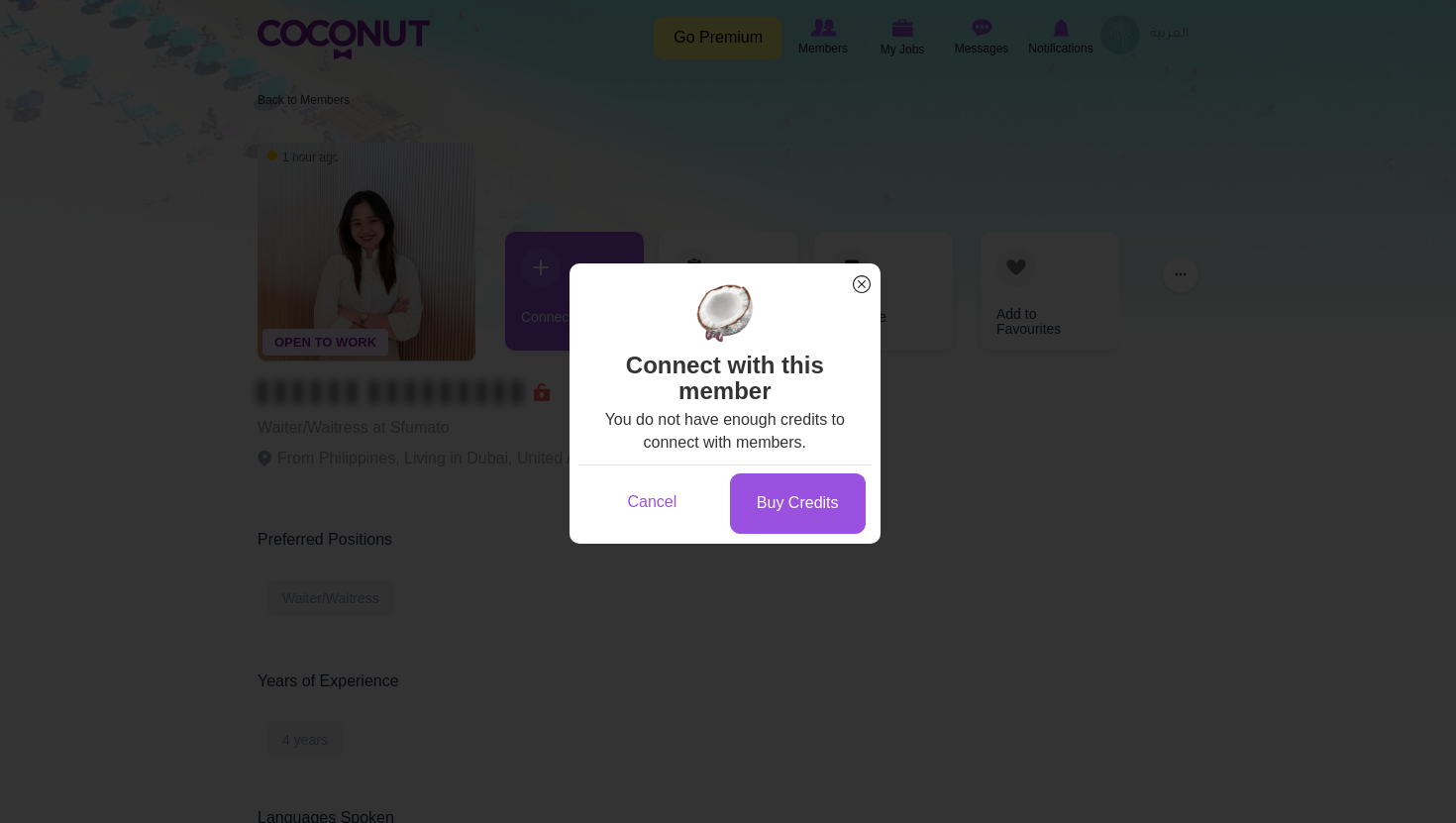 click on "x" at bounding box center [862, 284] 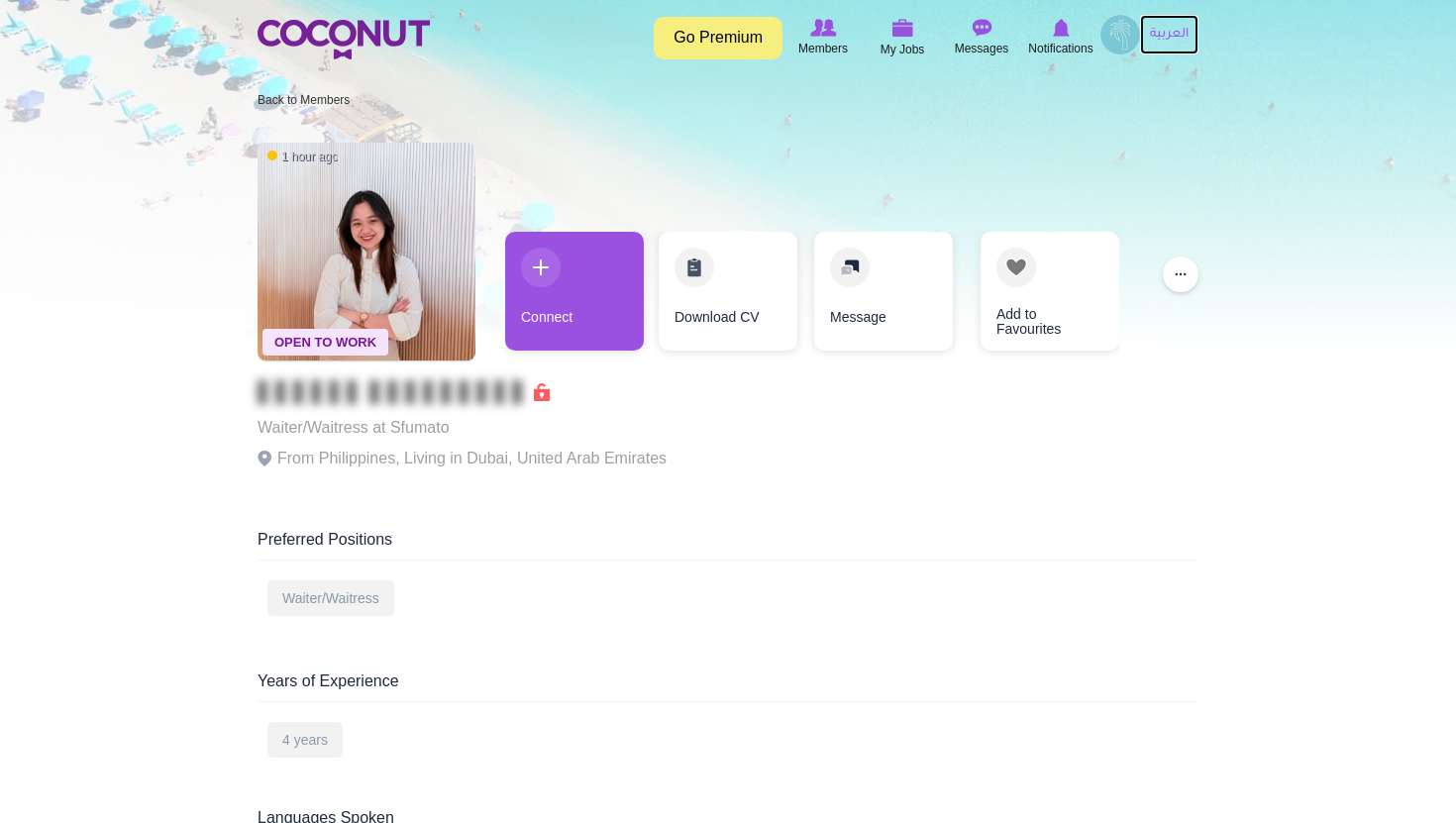 click on "العربية" at bounding box center (1169, 35) 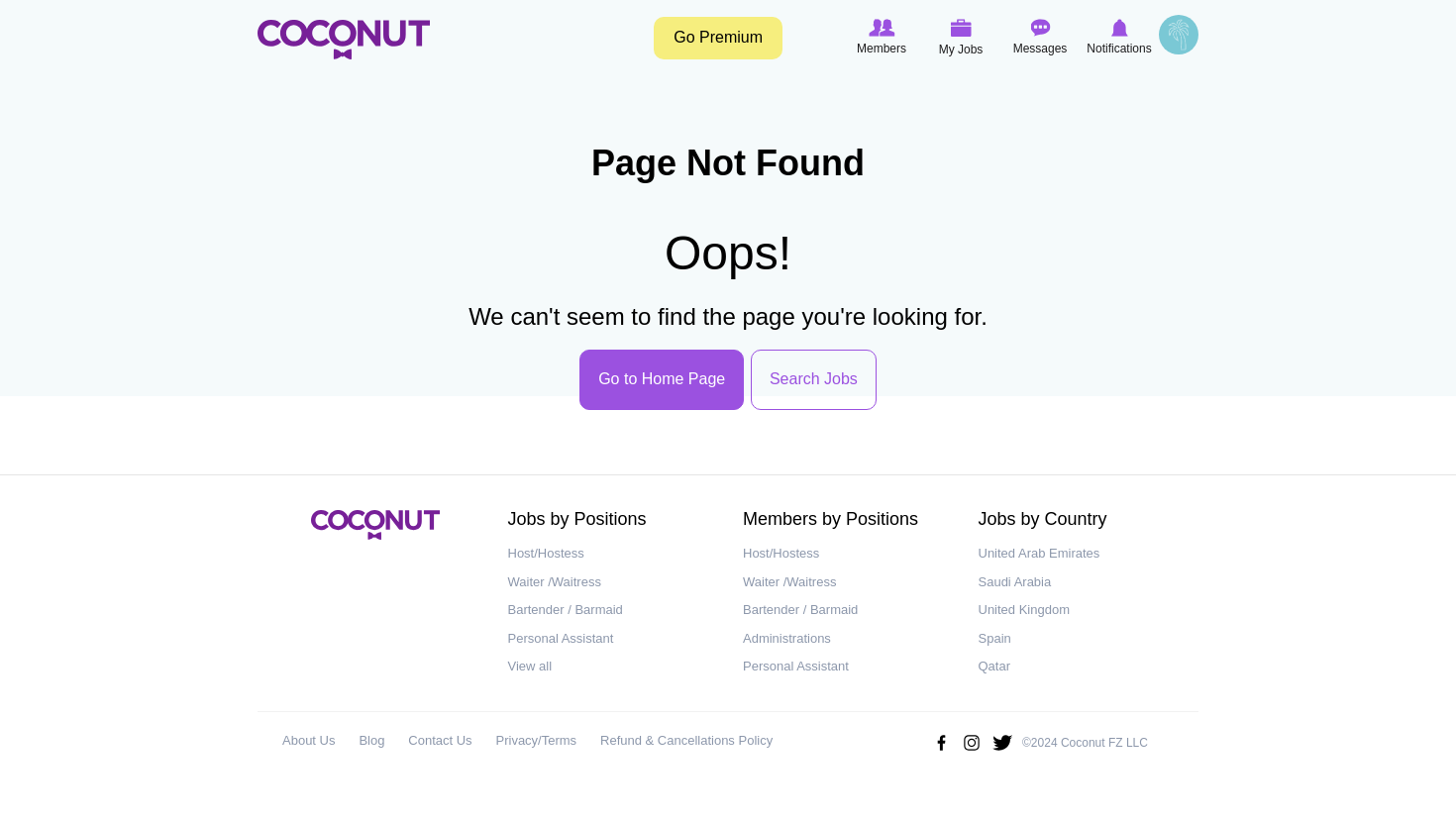 scroll, scrollTop: 0, scrollLeft: 0, axis: both 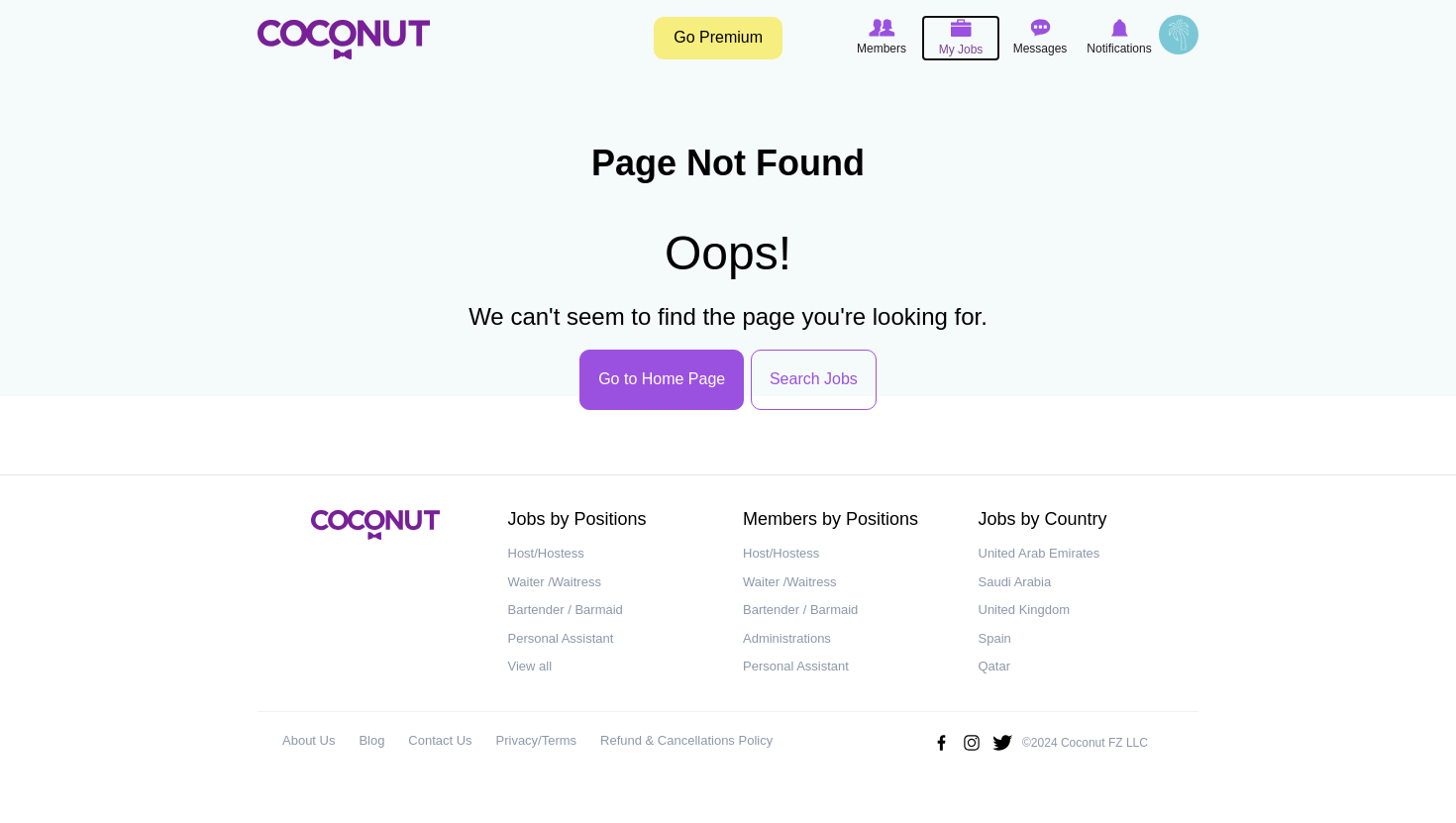 click at bounding box center [961, 28] 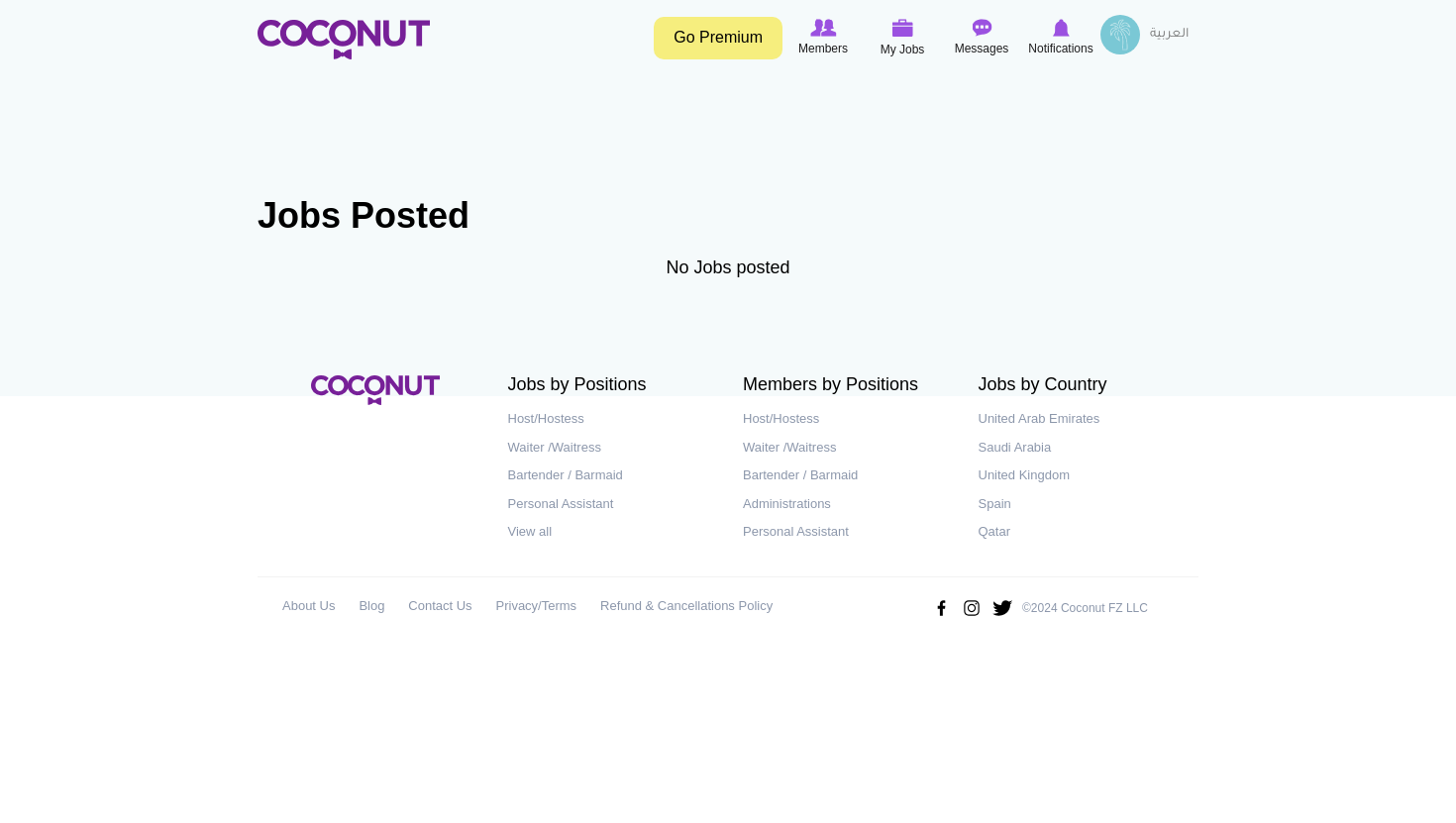 scroll, scrollTop: 0, scrollLeft: 0, axis: both 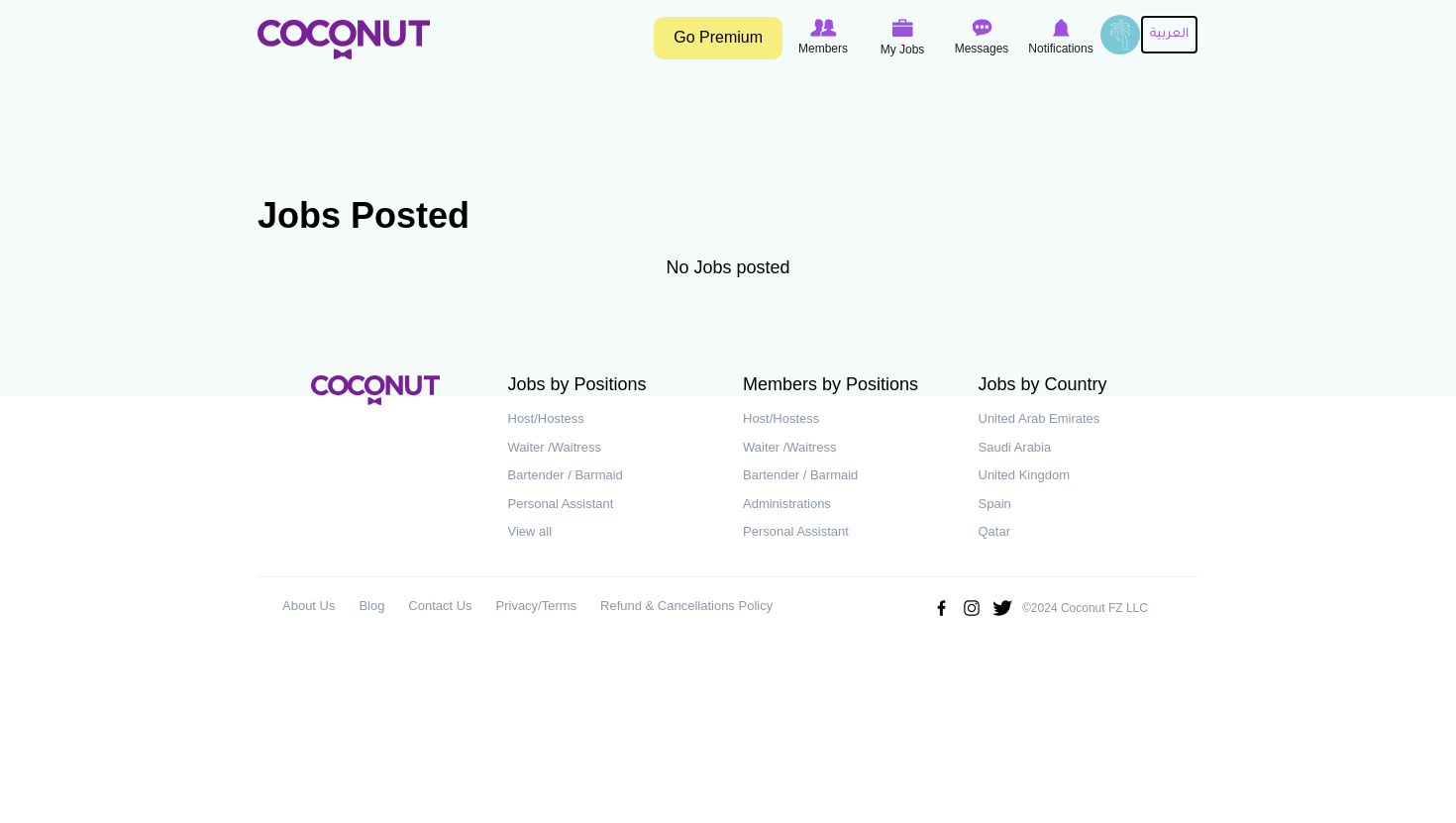 click on "العربية" at bounding box center (1169, 35) 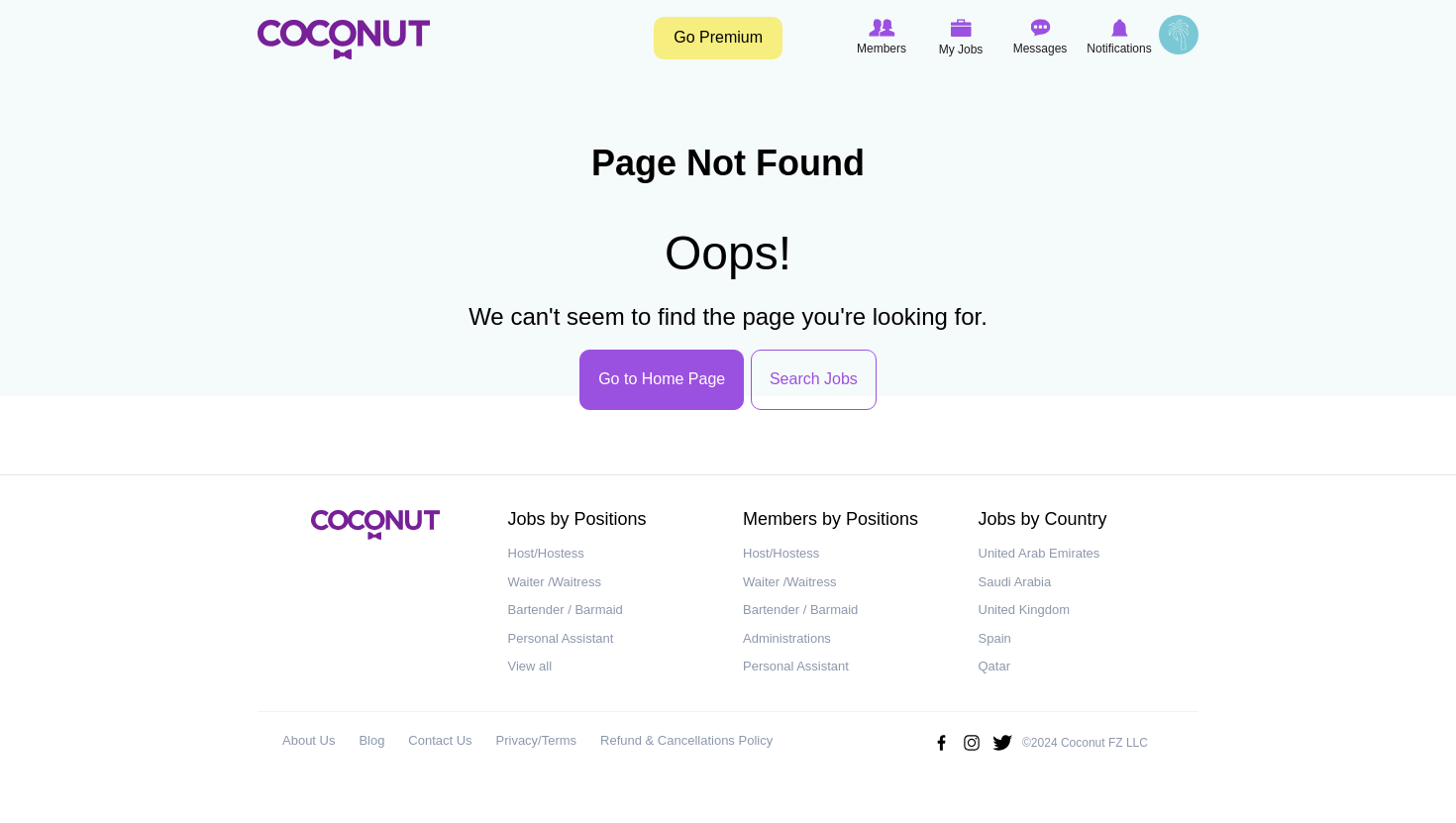 scroll, scrollTop: 0, scrollLeft: 0, axis: both 